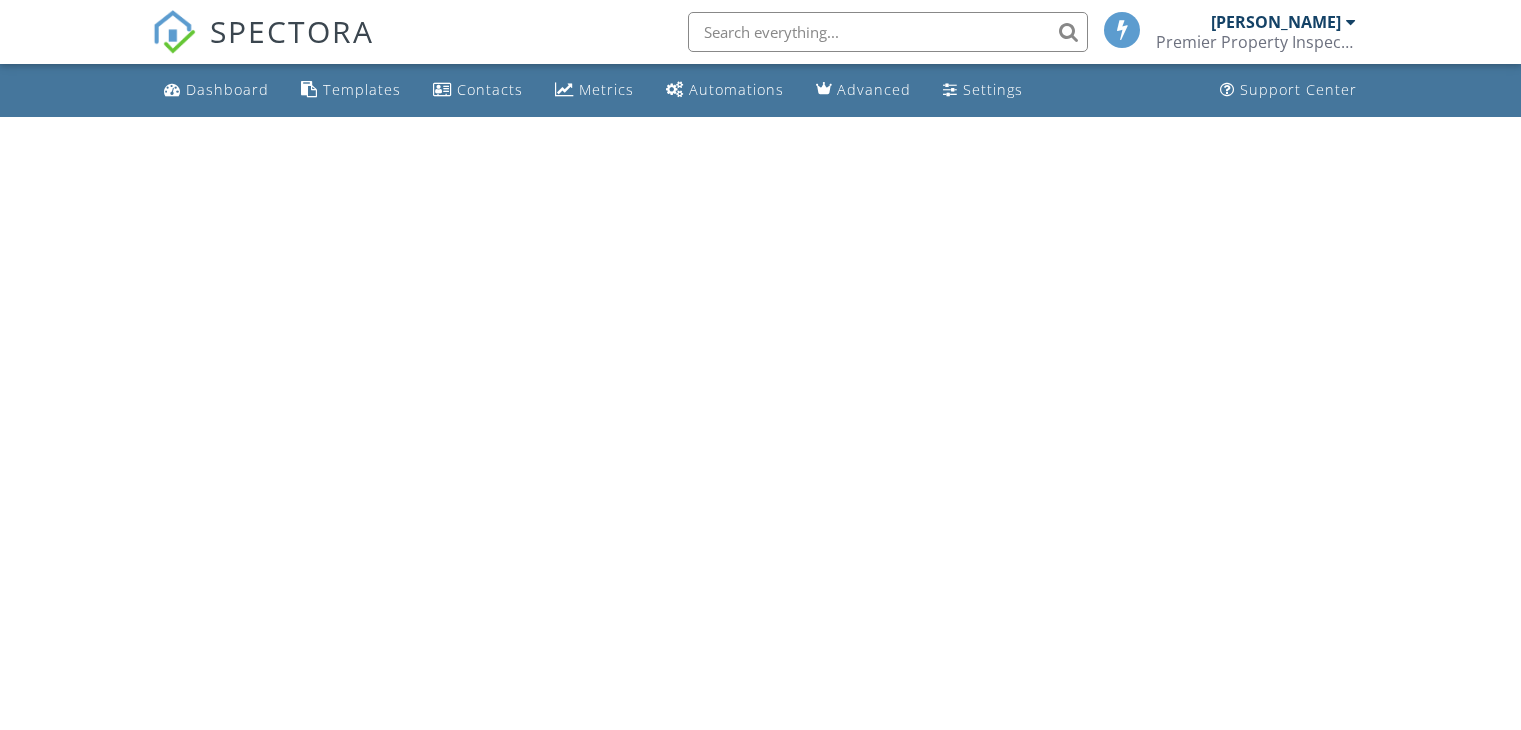 scroll, scrollTop: 0, scrollLeft: 0, axis: both 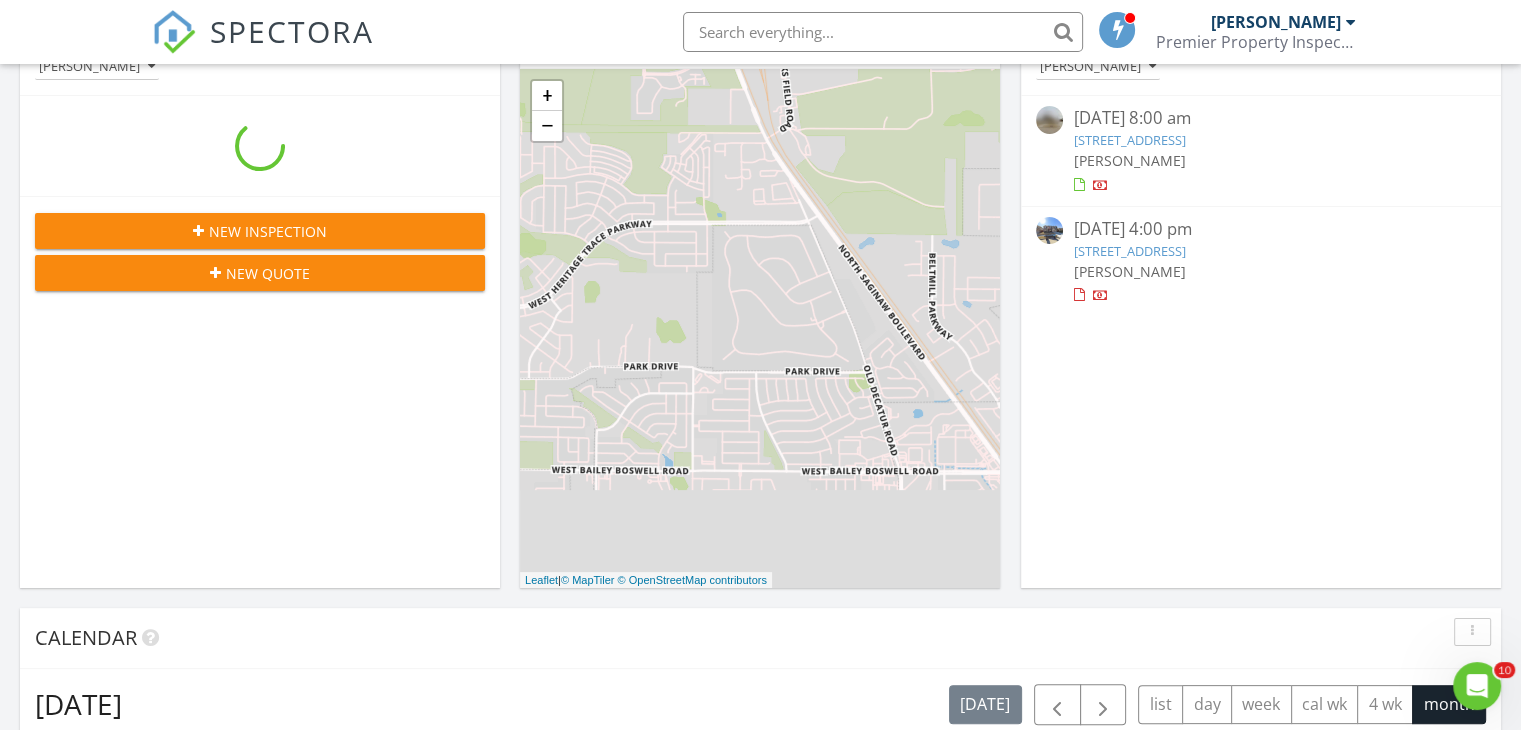 click on "5205 Lake Konawa Dr, Fort Worth, TX 76179" at bounding box center [1129, 251] 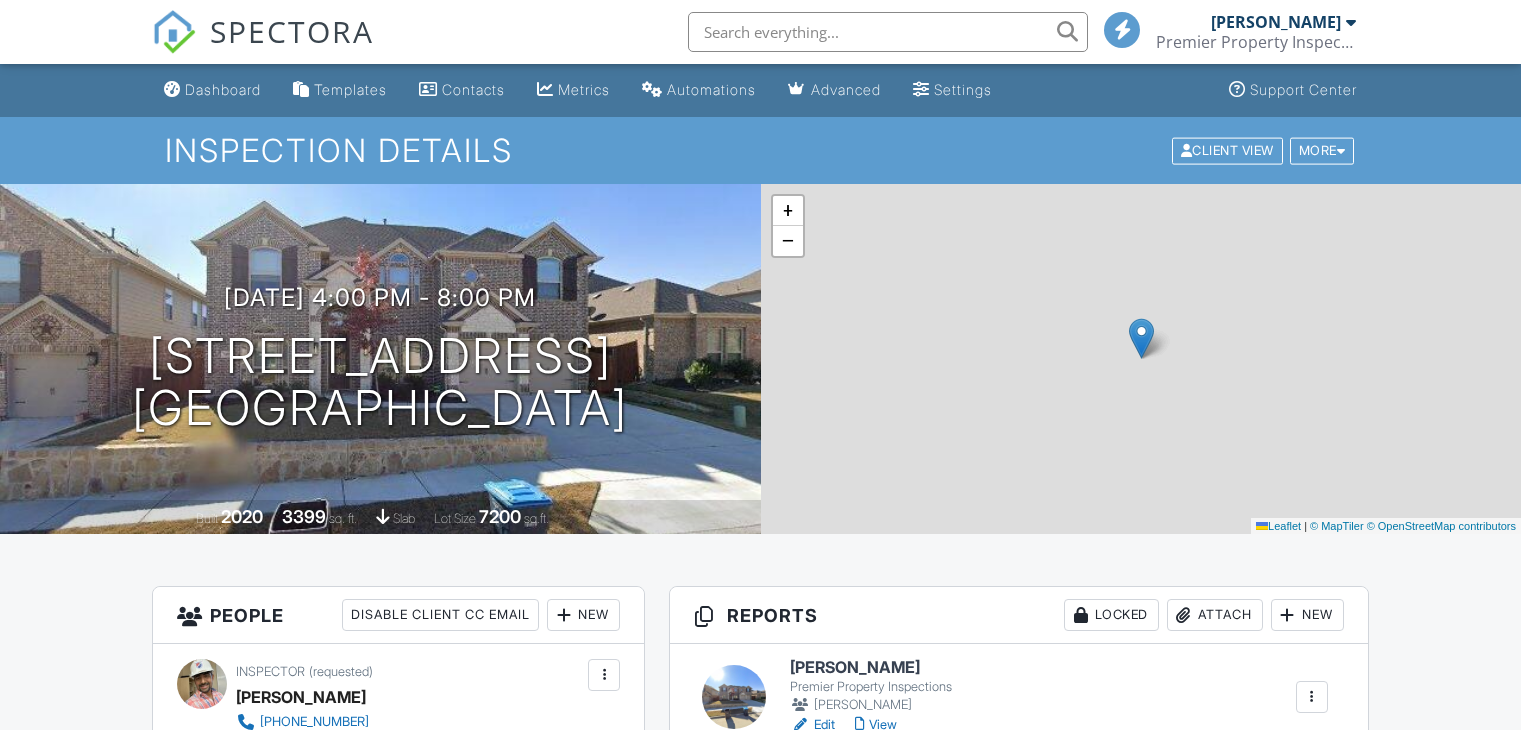 scroll, scrollTop: 0, scrollLeft: 0, axis: both 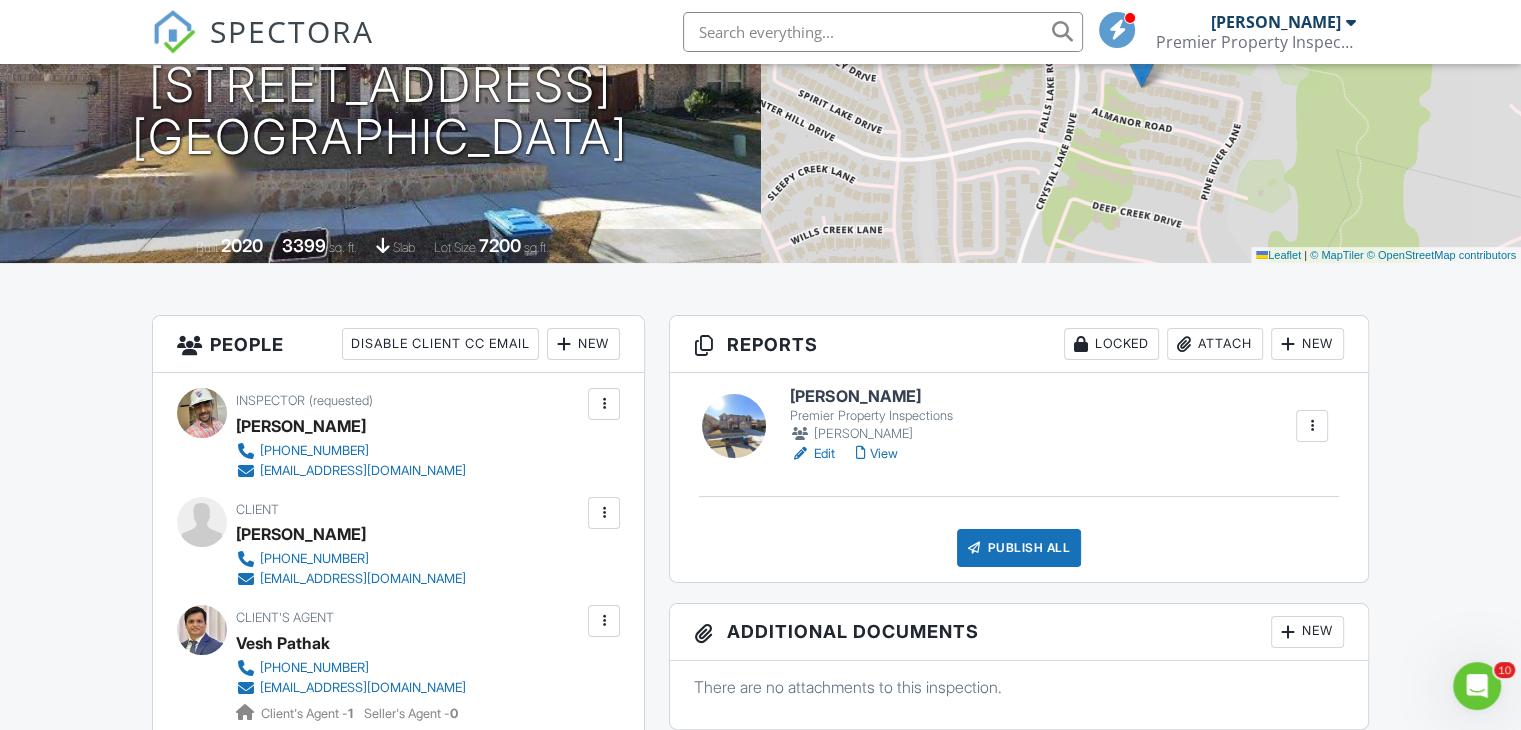 click on "View" at bounding box center [876, 454] 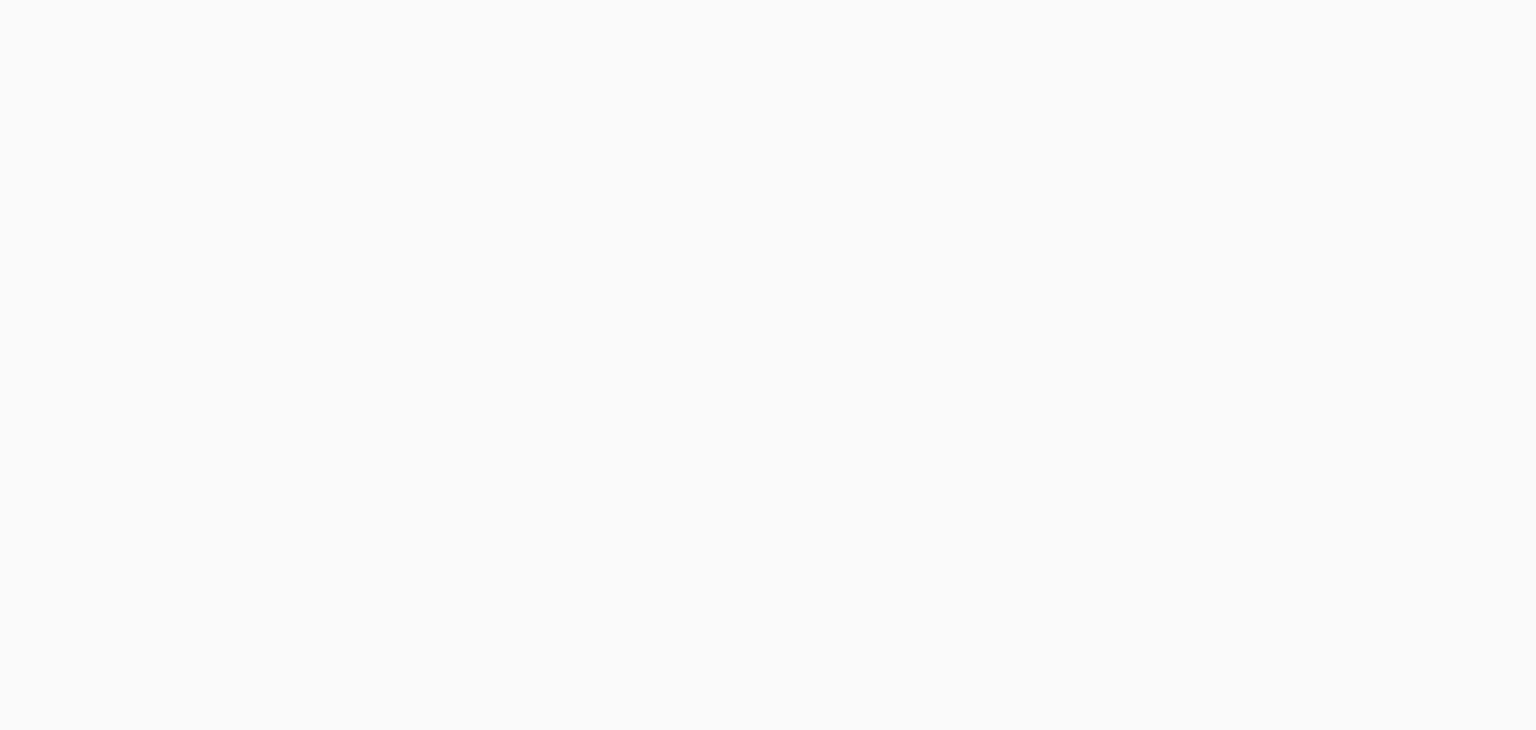 scroll, scrollTop: 0, scrollLeft: 0, axis: both 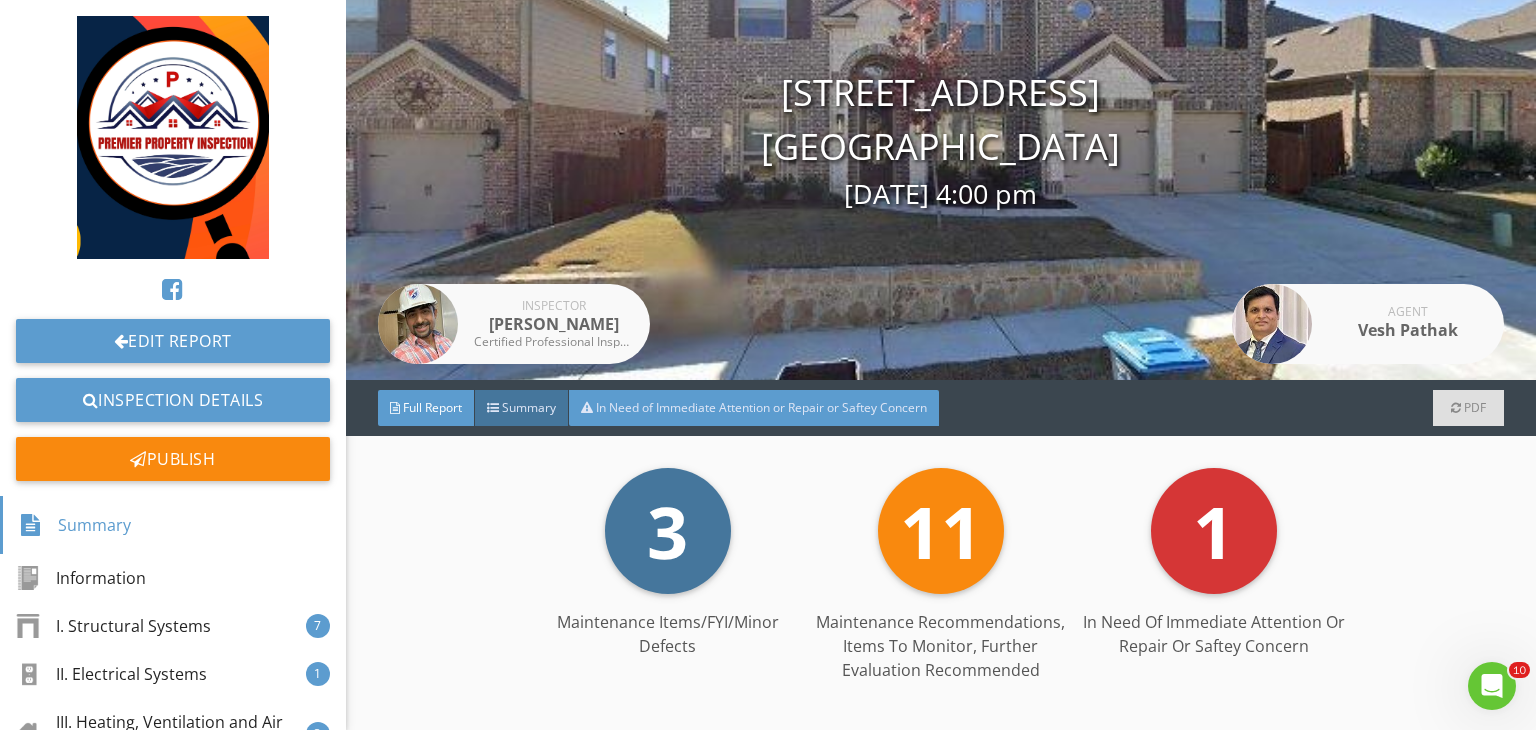 click on "In Need of Immediate Attention or Repair or Saftey Concern" at bounding box center [754, 408] 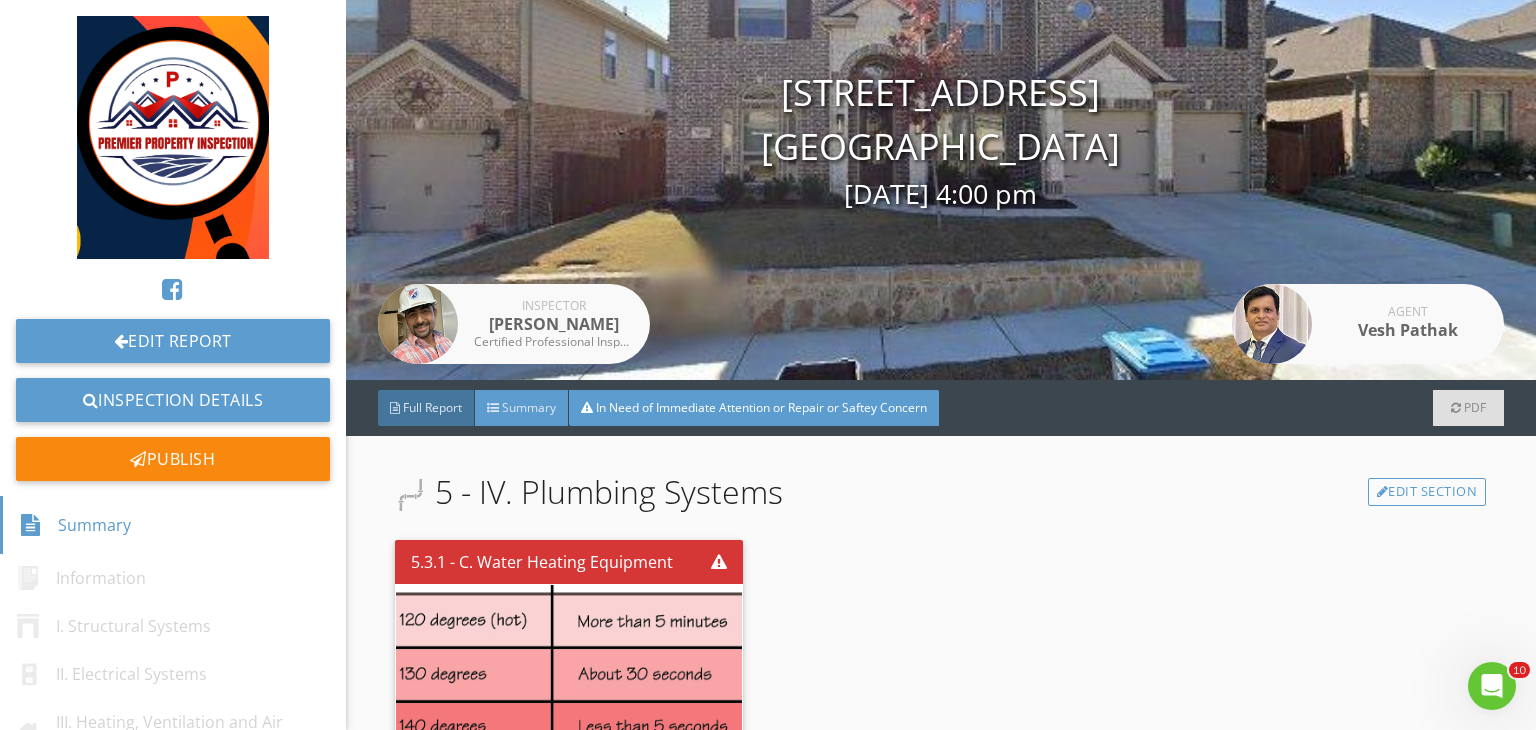 click on "Summary" at bounding box center [529, 407] 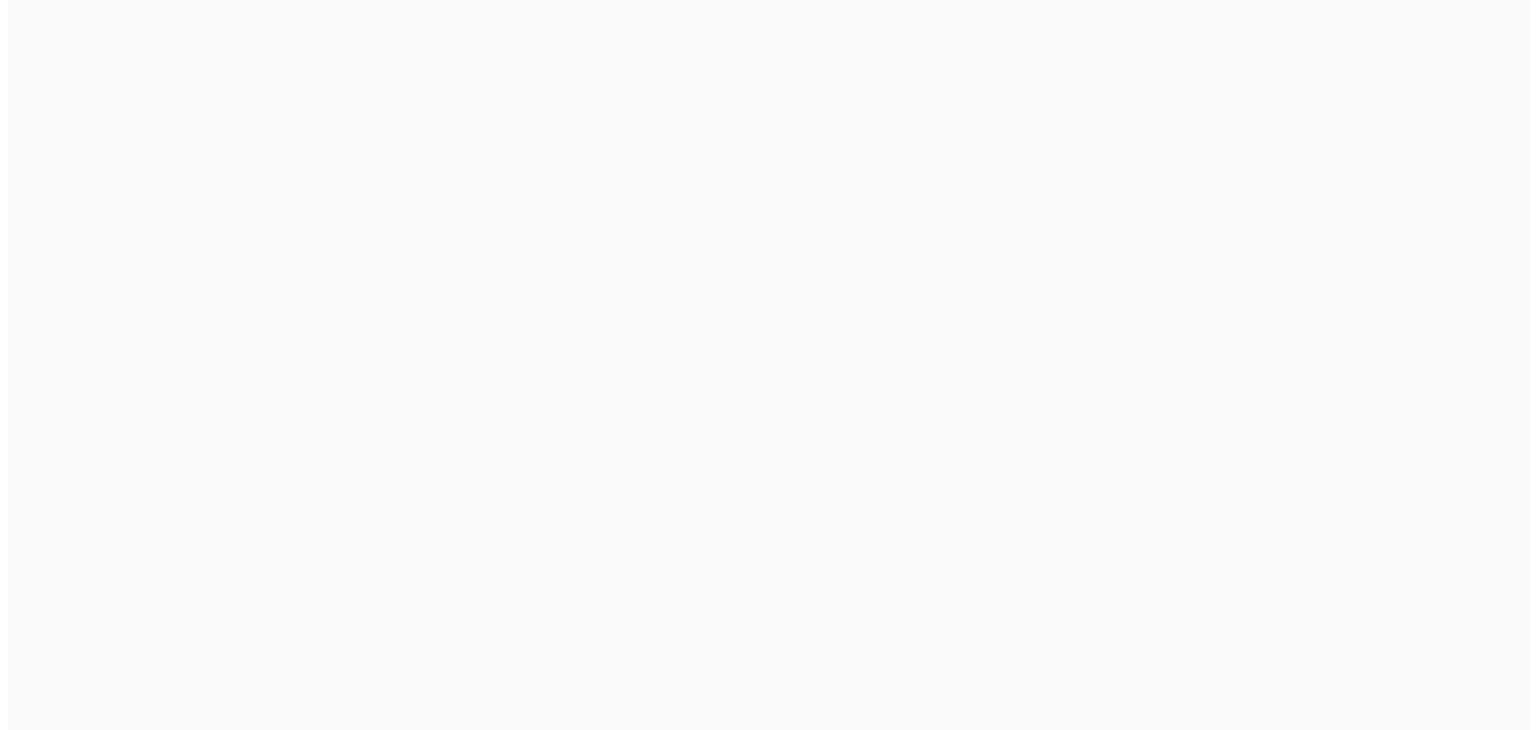 scroll, scrollTop: 0, scrollLeft: 0, axis: both 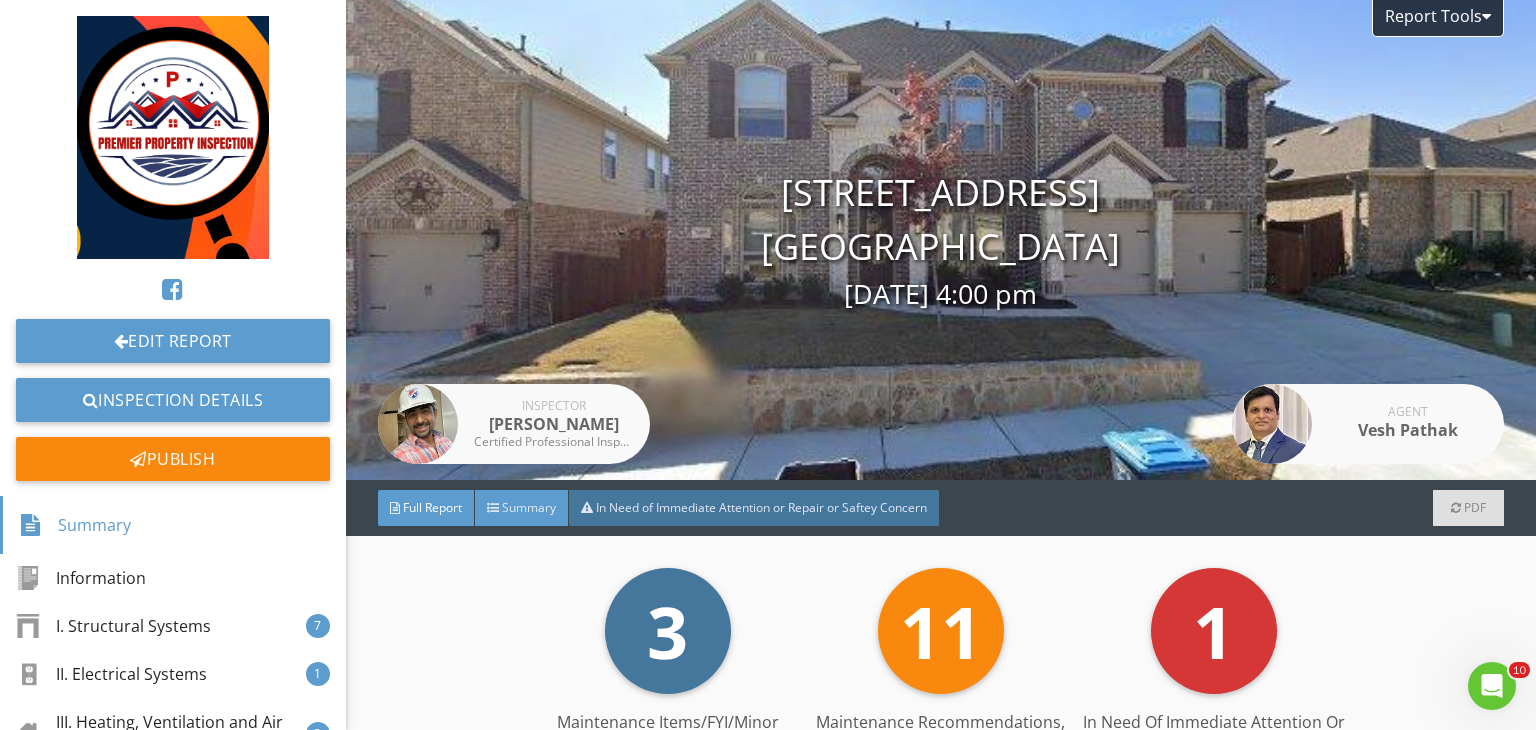 click on "Summary" at bounding box center (529, 507) 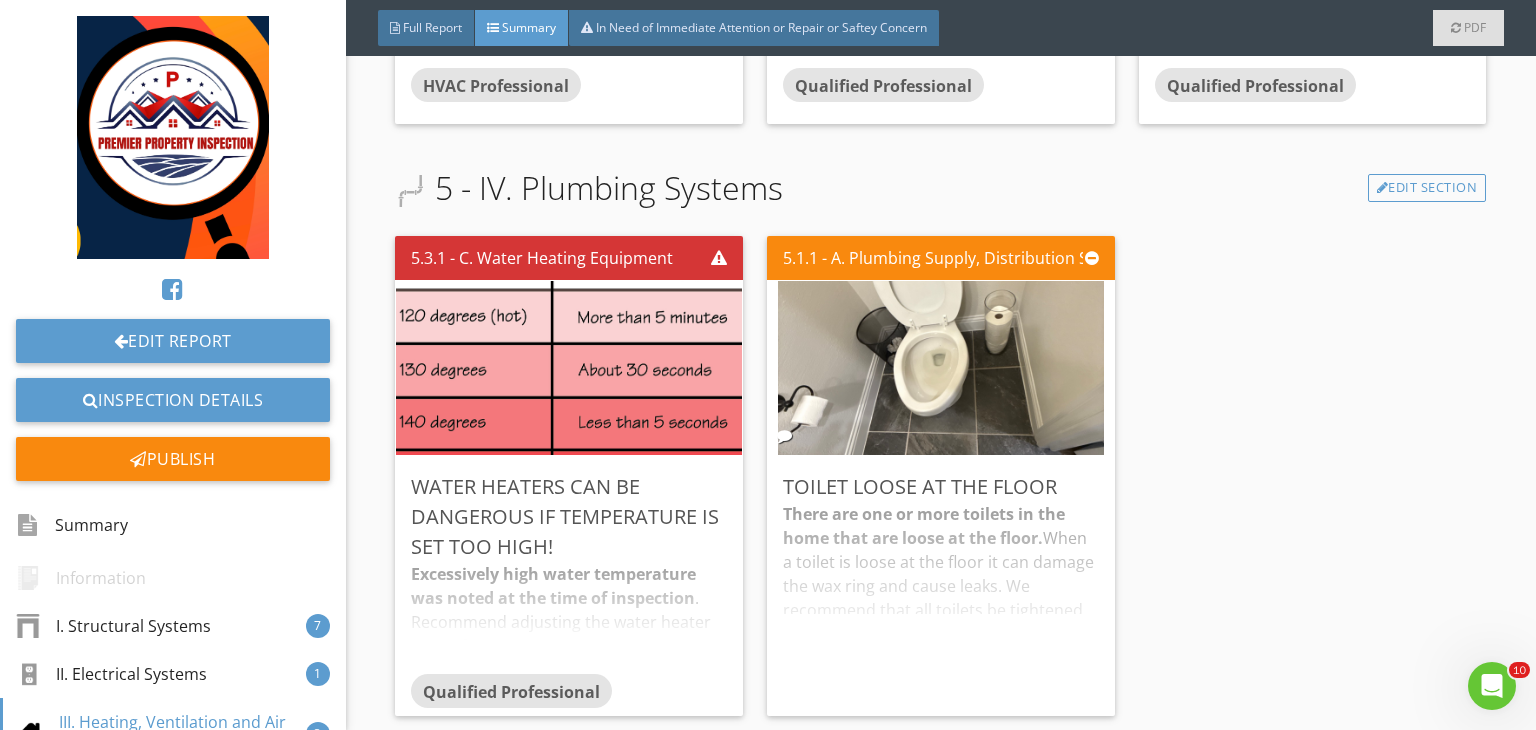 scroll, scrollTop: 3130, scrollLeft: 0, axis: vertical 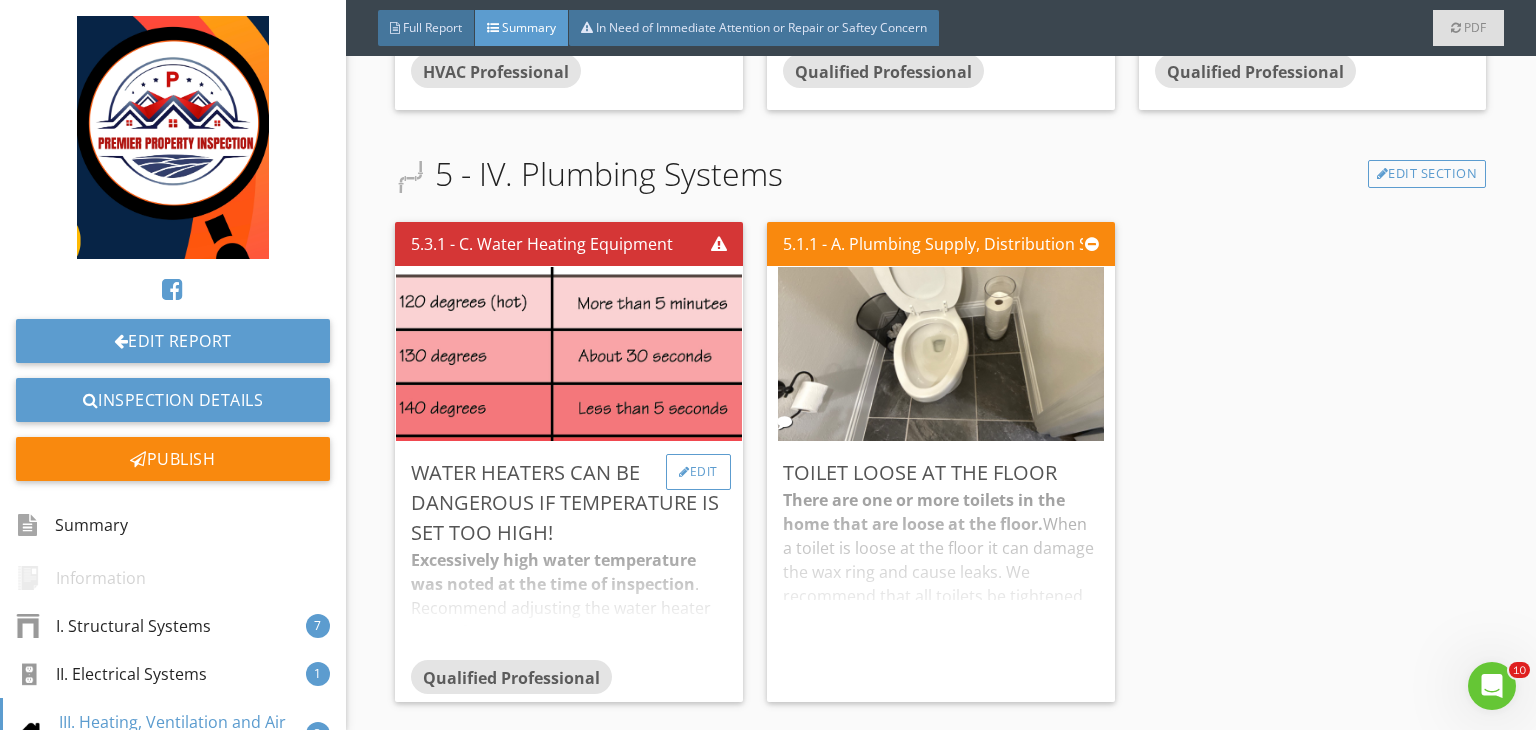click on "Edit" at bounding box center [698, 472] 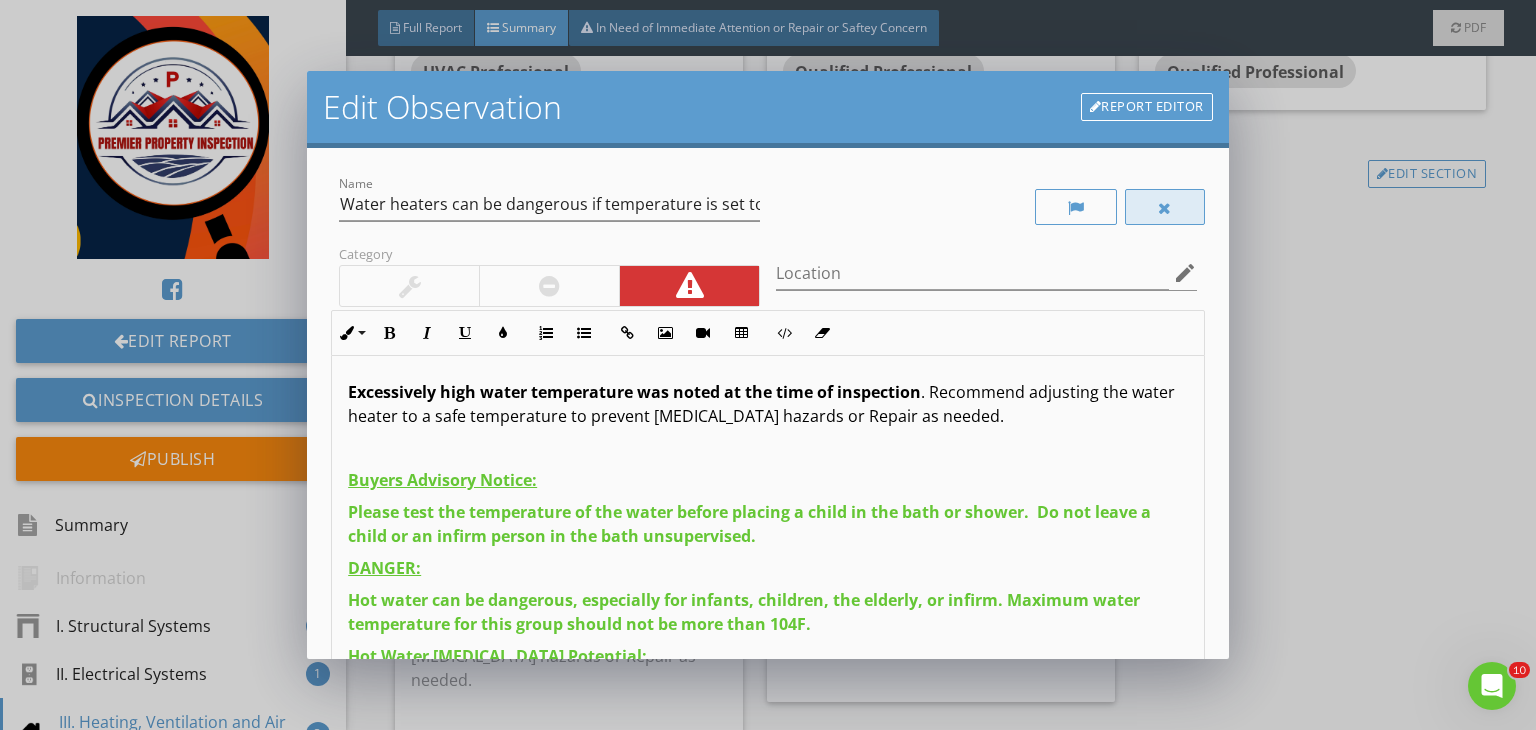 click at bounding box center (1165, 207) 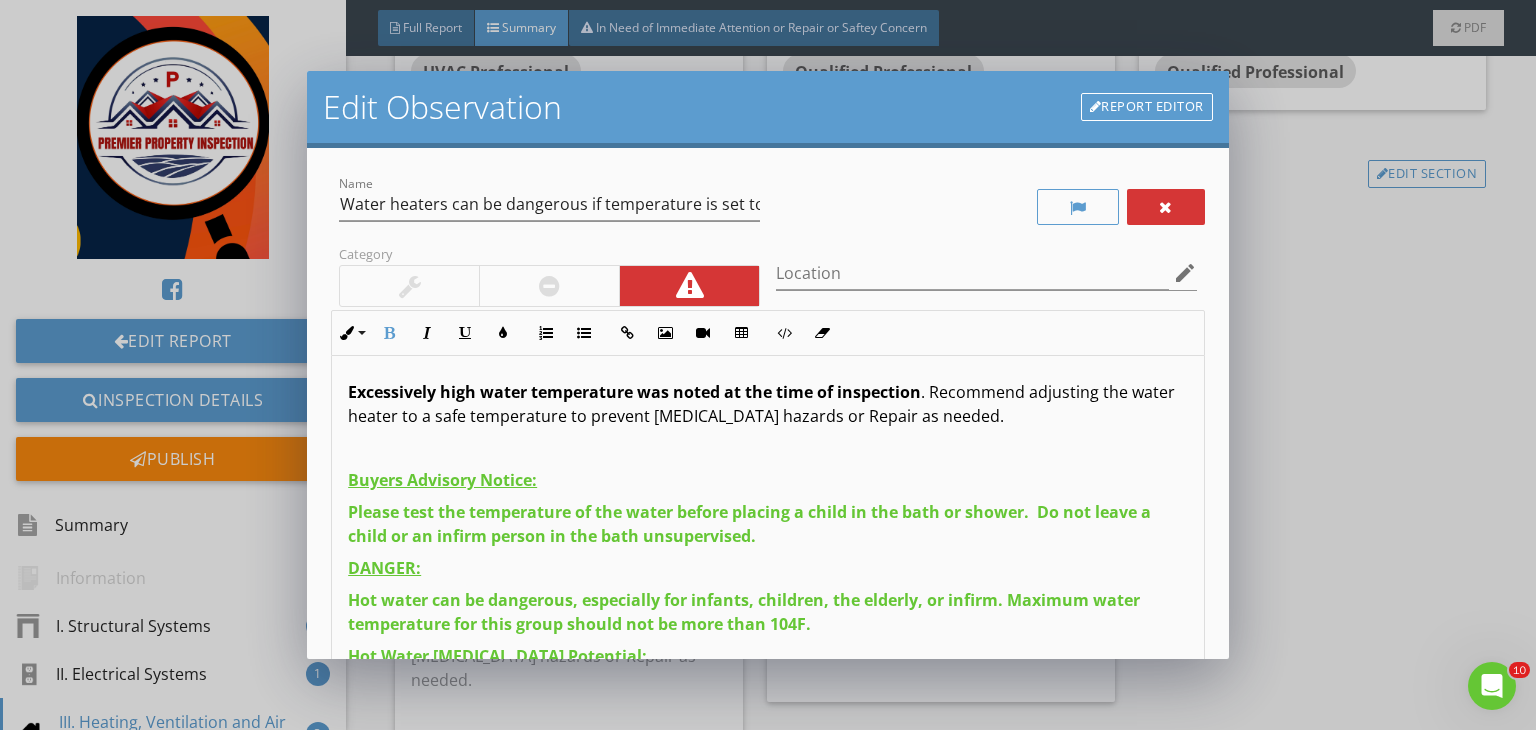 scroll, scrollTop: 76, scrollLeft: 0, axis: vertical 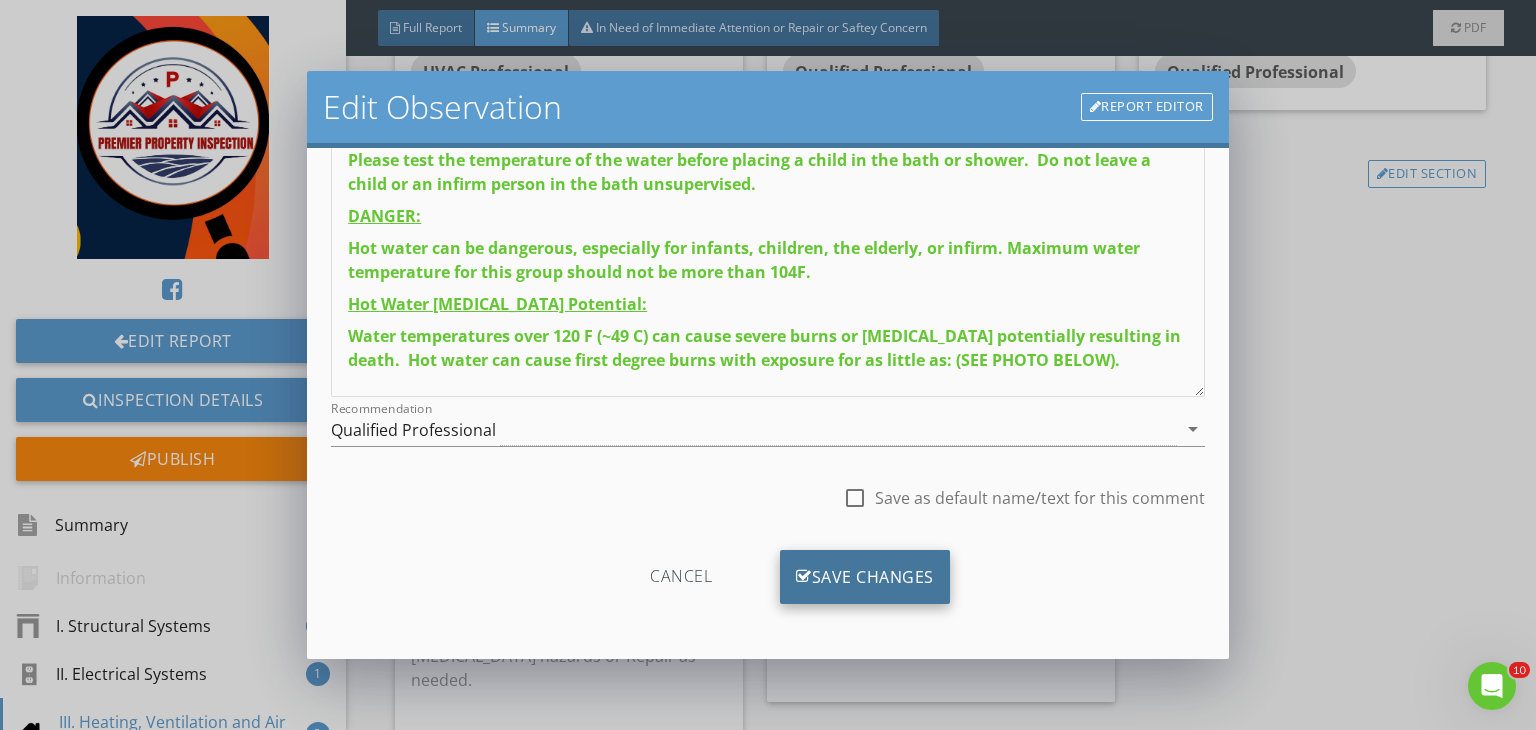 drag, startPoint x: 758, startPoint y: 508, endPoint x: 830, endPoint y: 573, distance: 97 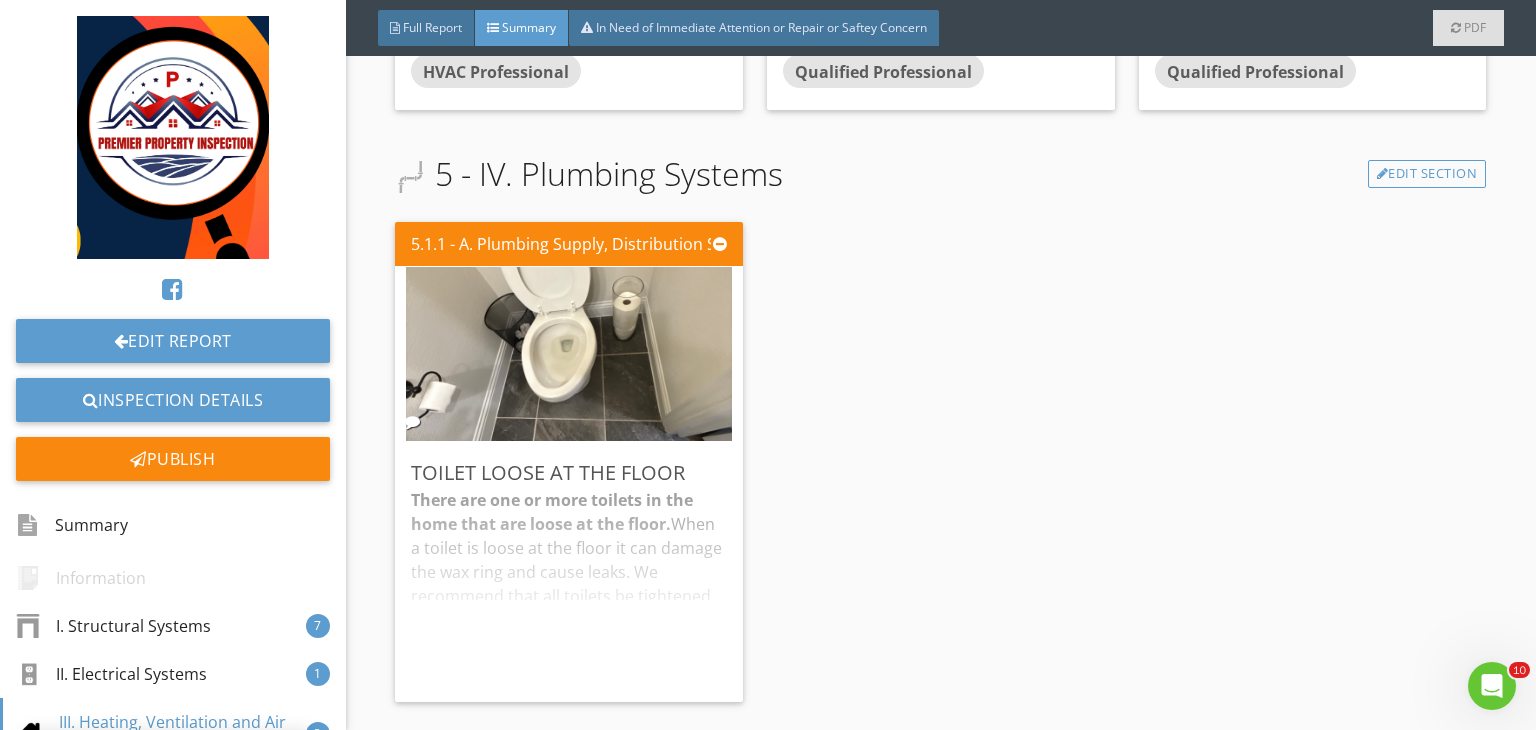 scroll, scrollTop: 39, scrollLeft: 0, axis: vertical 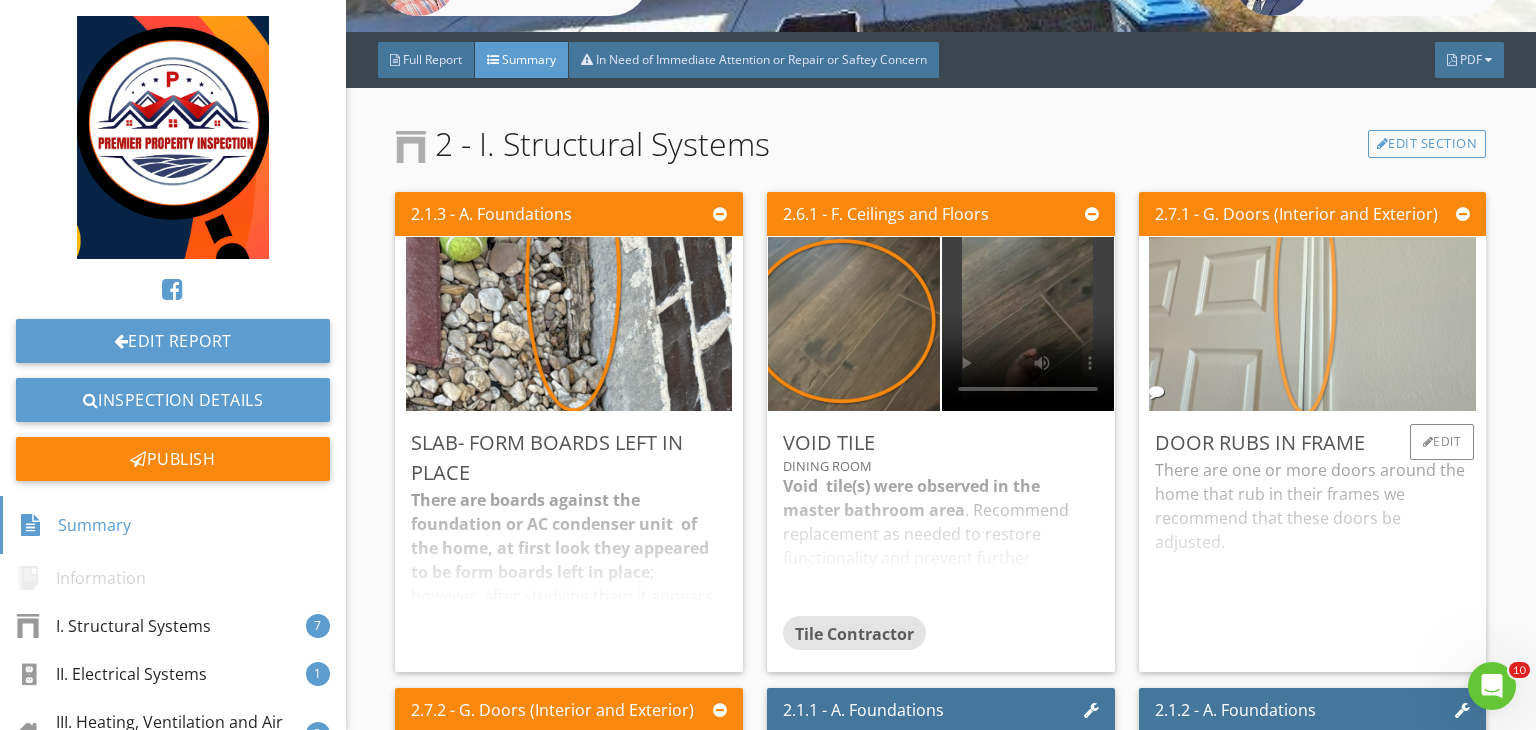drag, startPoint x: 752, startPoint y: 501, endPoint x: 1276, endPoint y: 358, distance: 543.16205 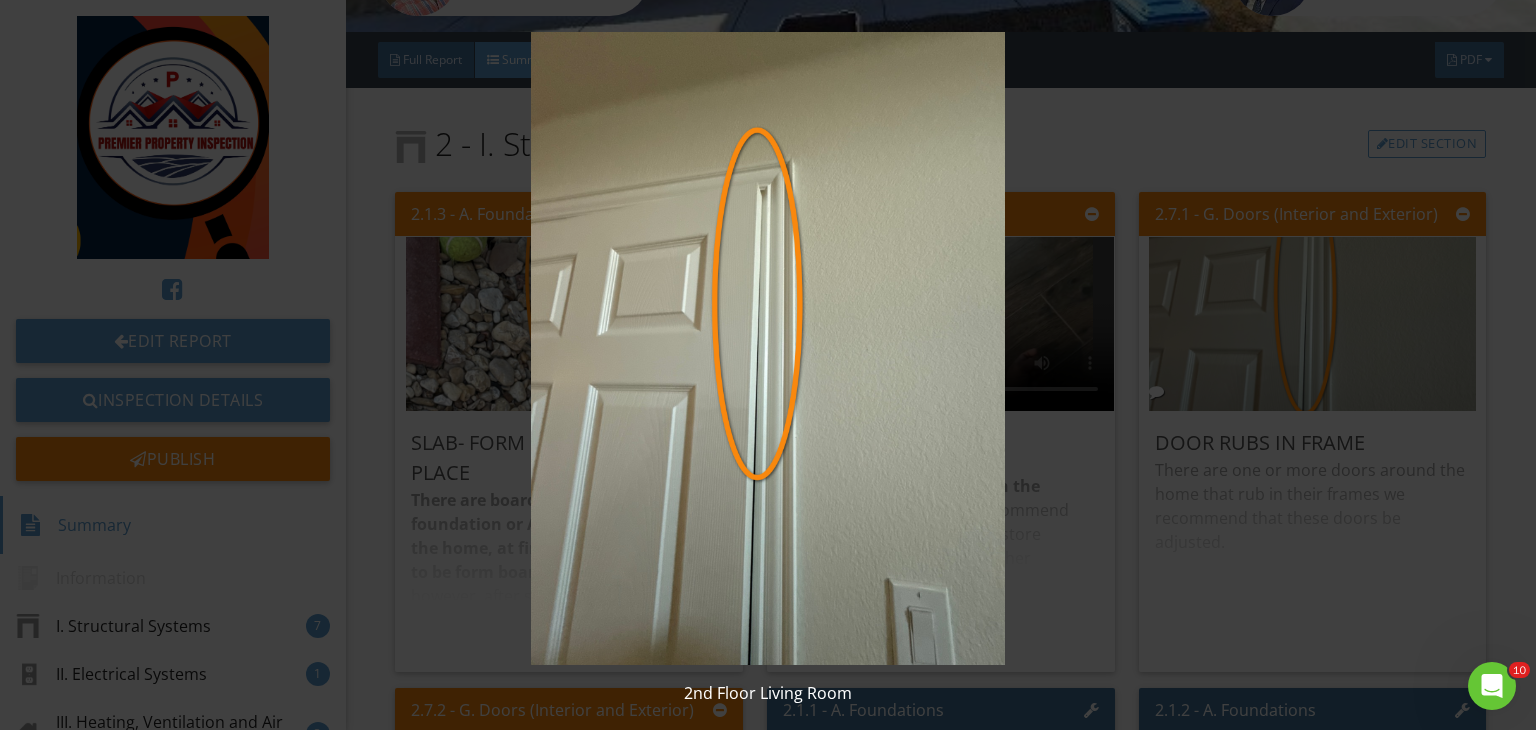 click at bounding box center [768, 348] 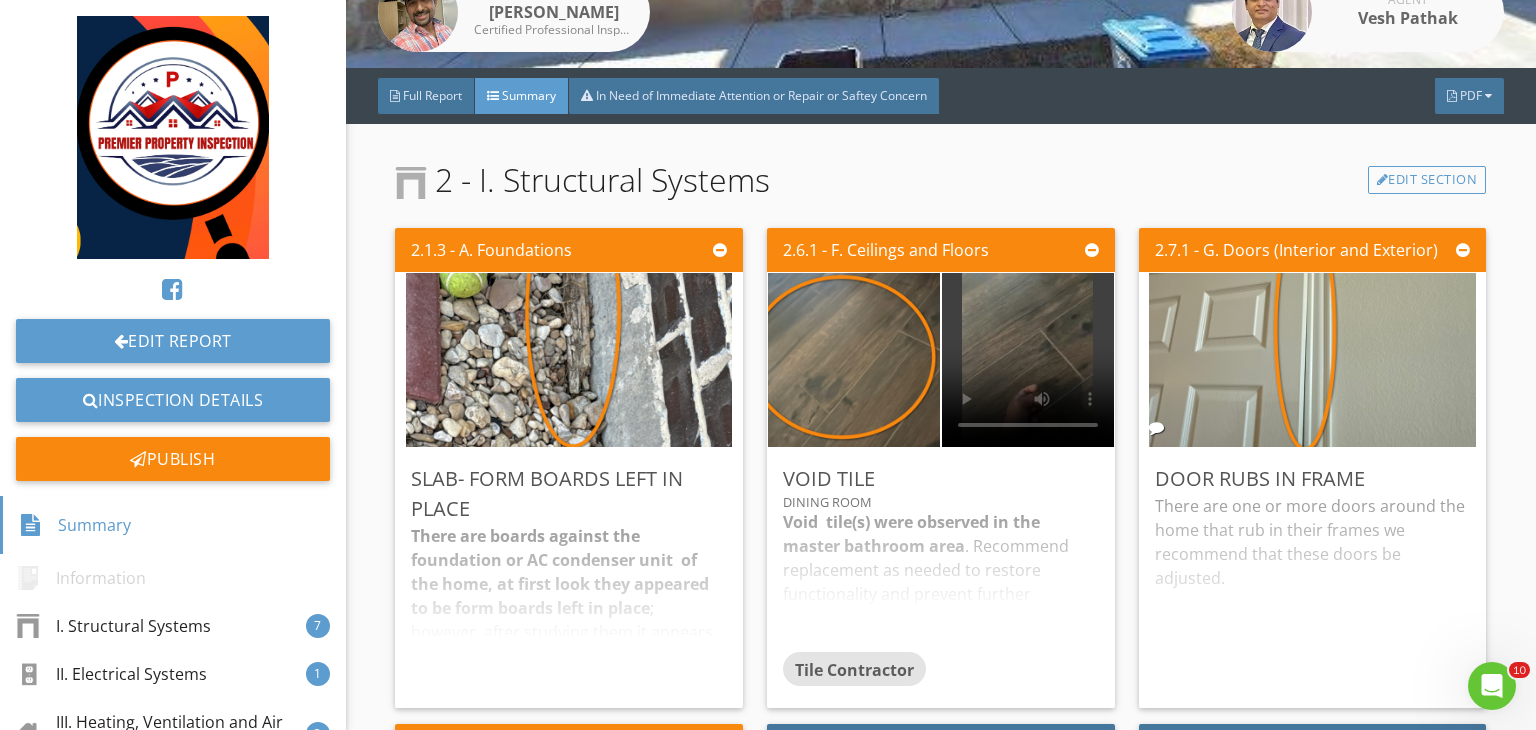 scroll, scrollTop: 415, scrollLeft: 0, axis: vertical 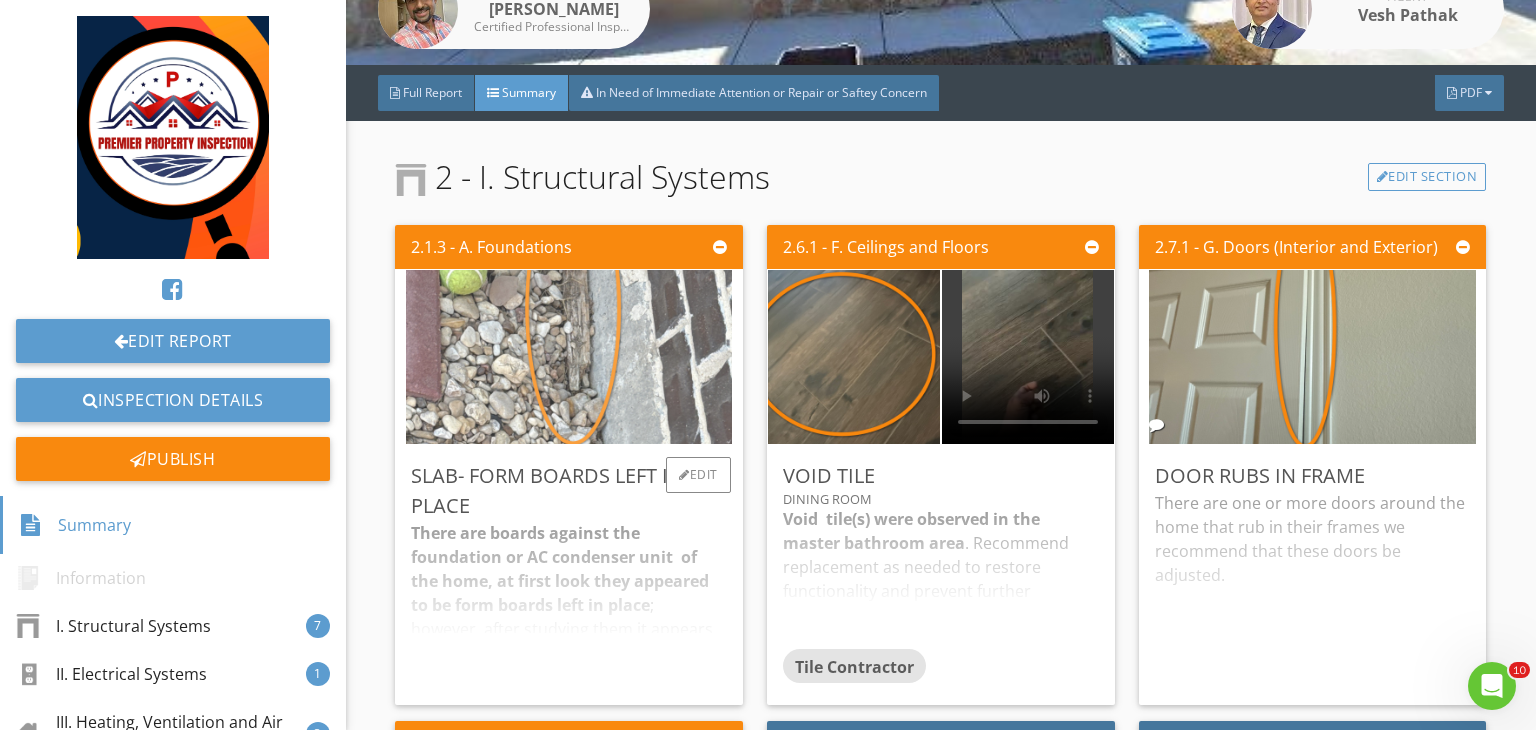 click at bounding box center (569, 357) 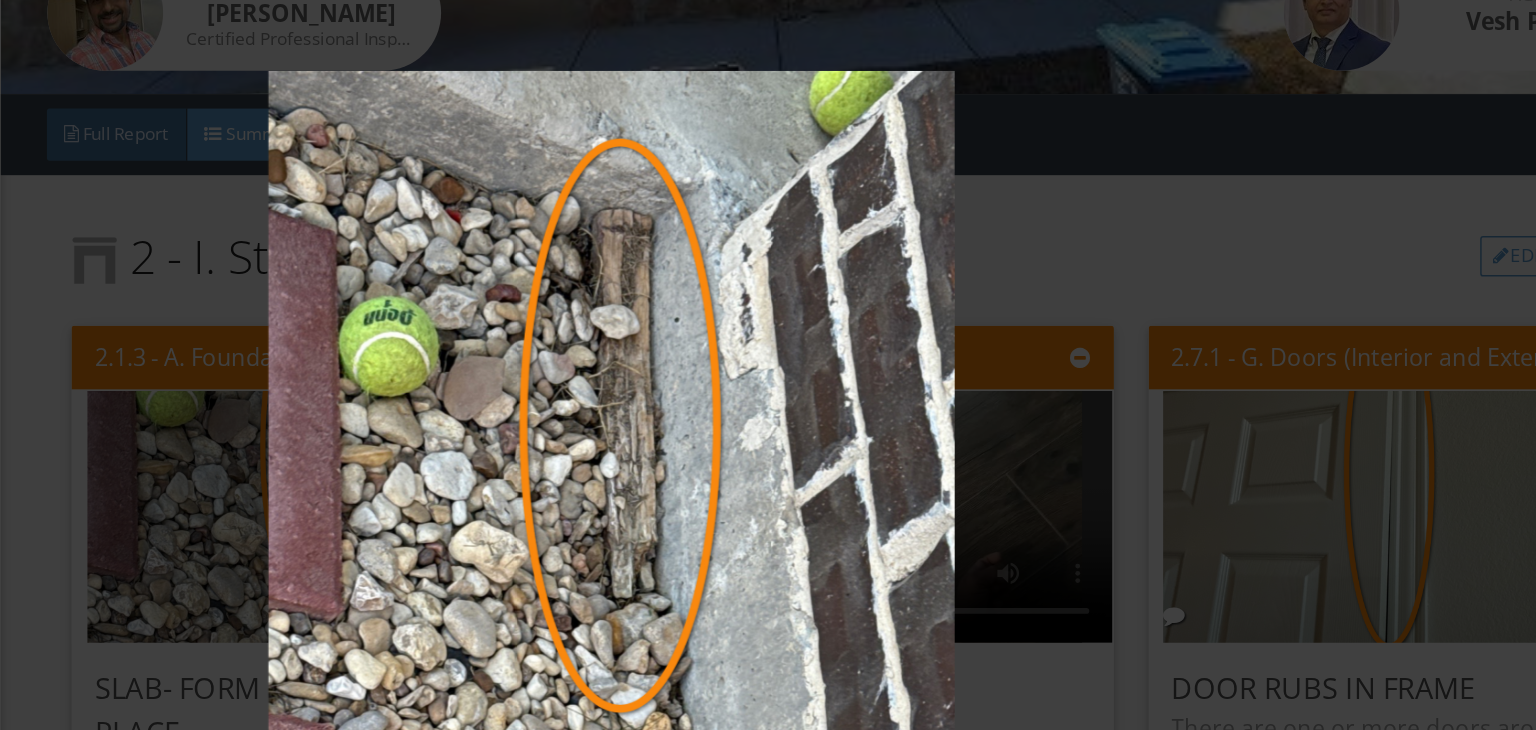 click at bounding box center (768, 365) 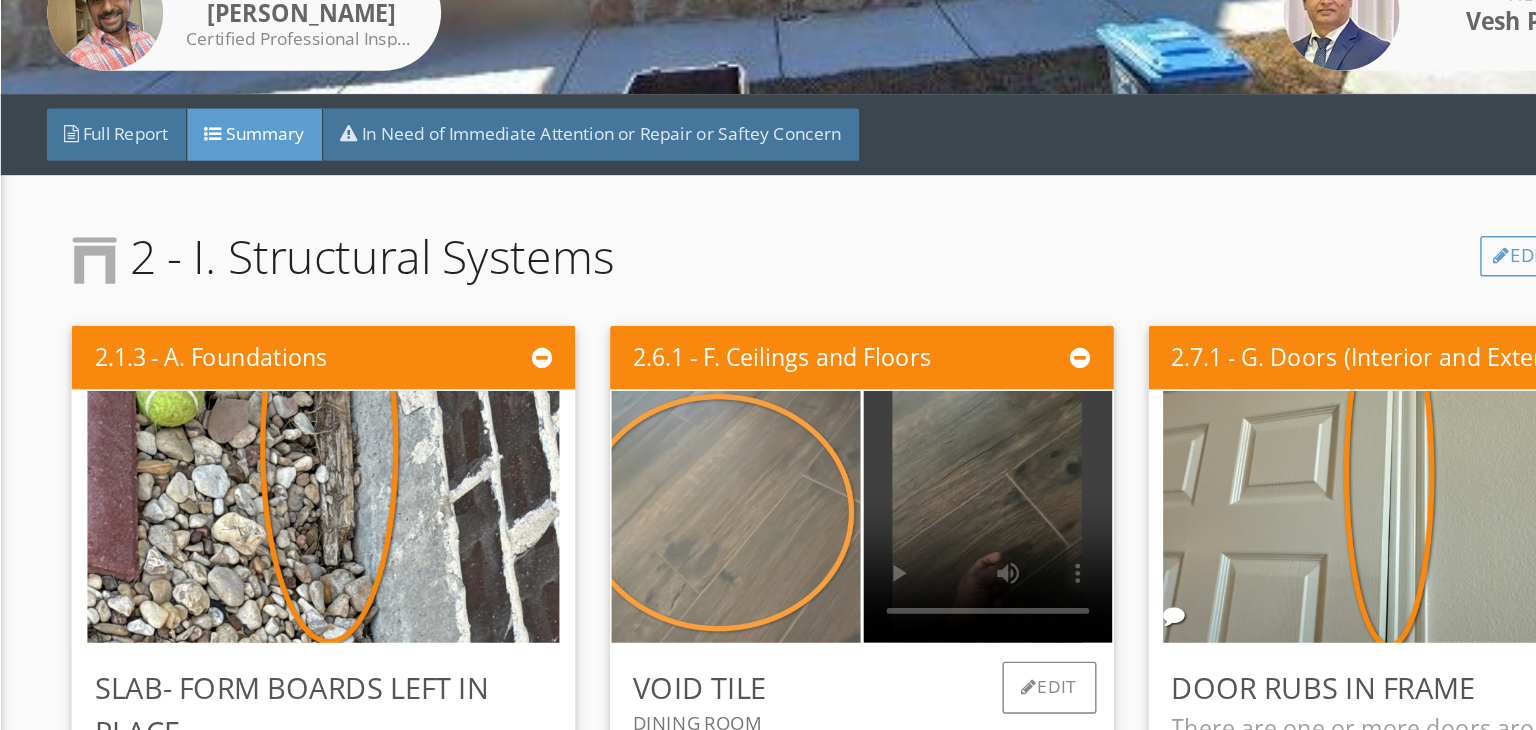 click at bounding box center [854, 357] 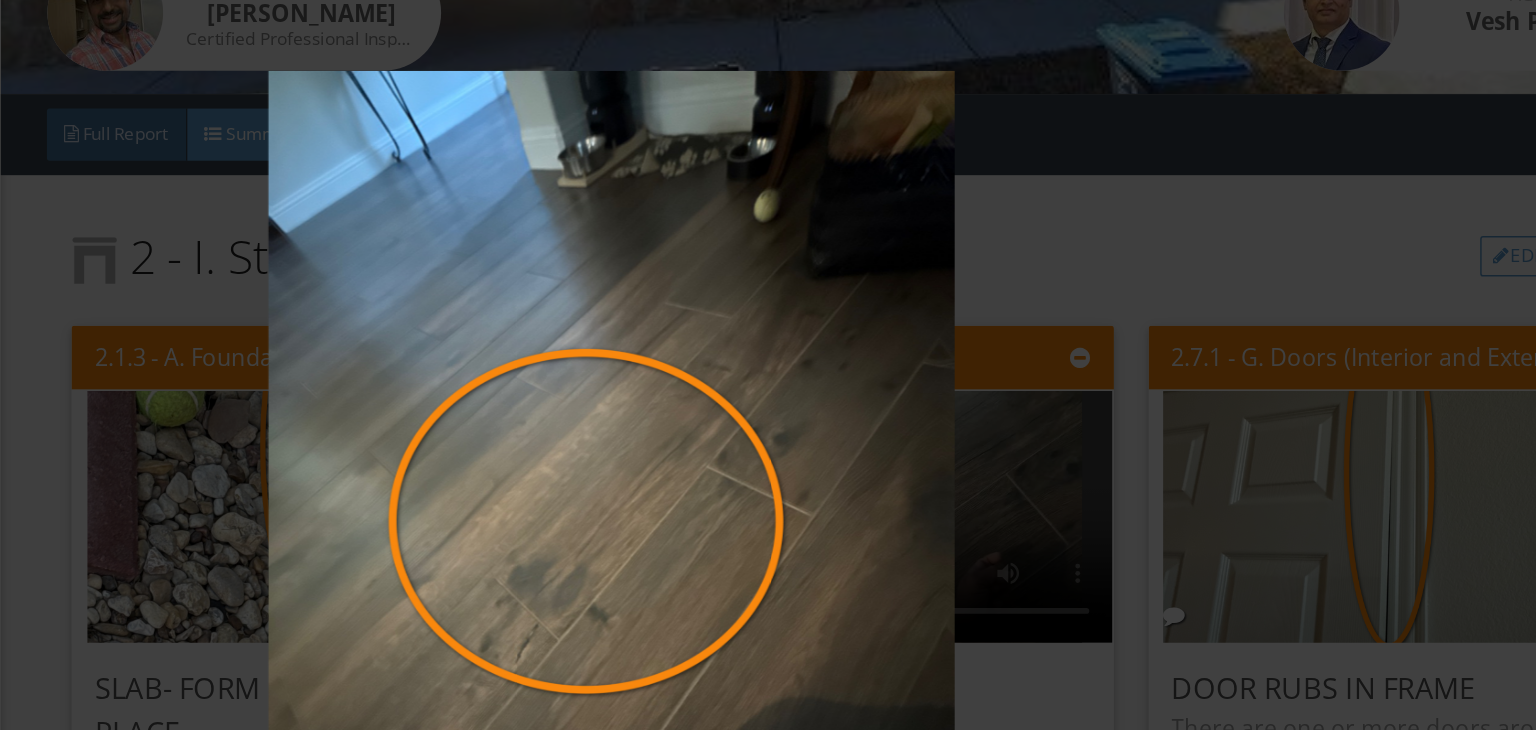 click at bounding box center (768, 365) 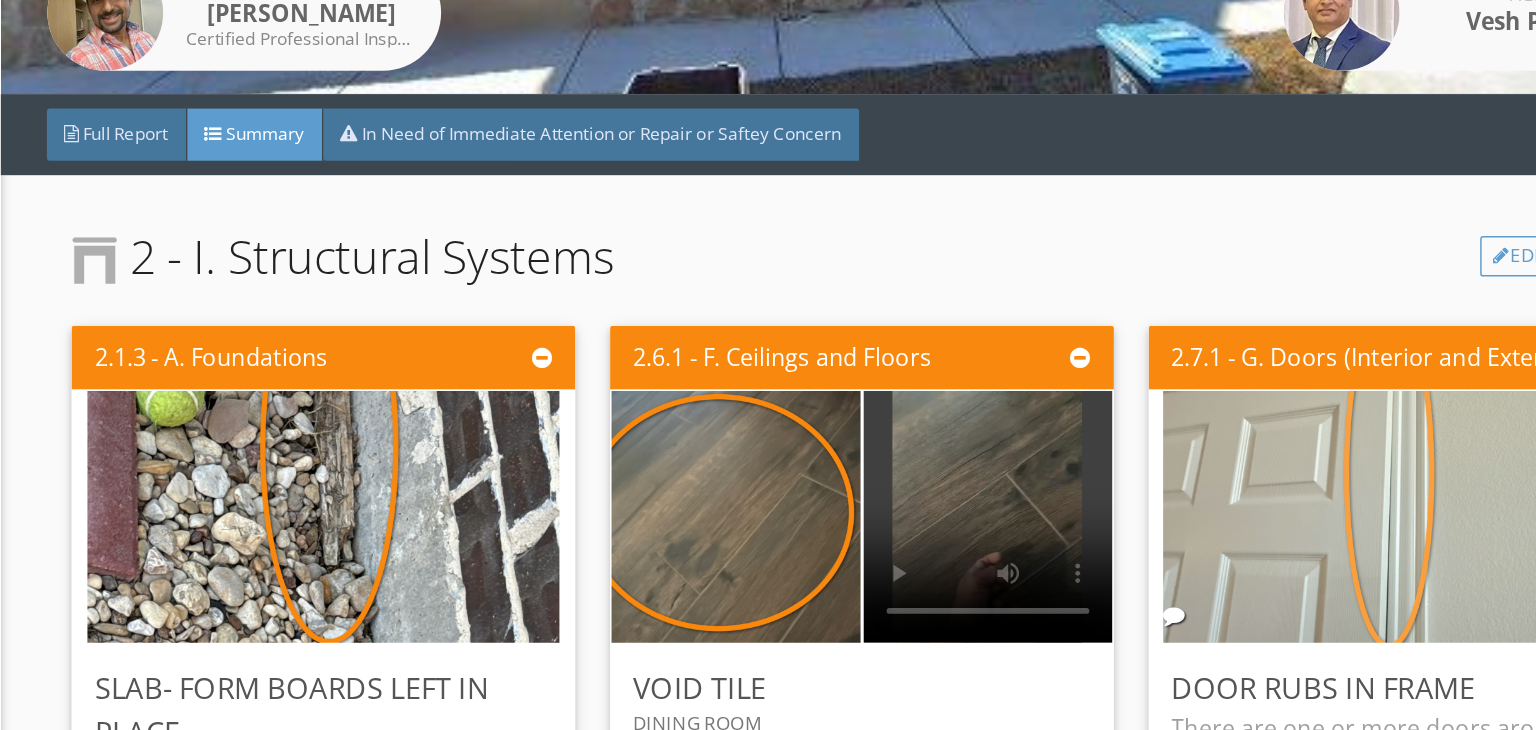click at bounding box center (1312, 357) 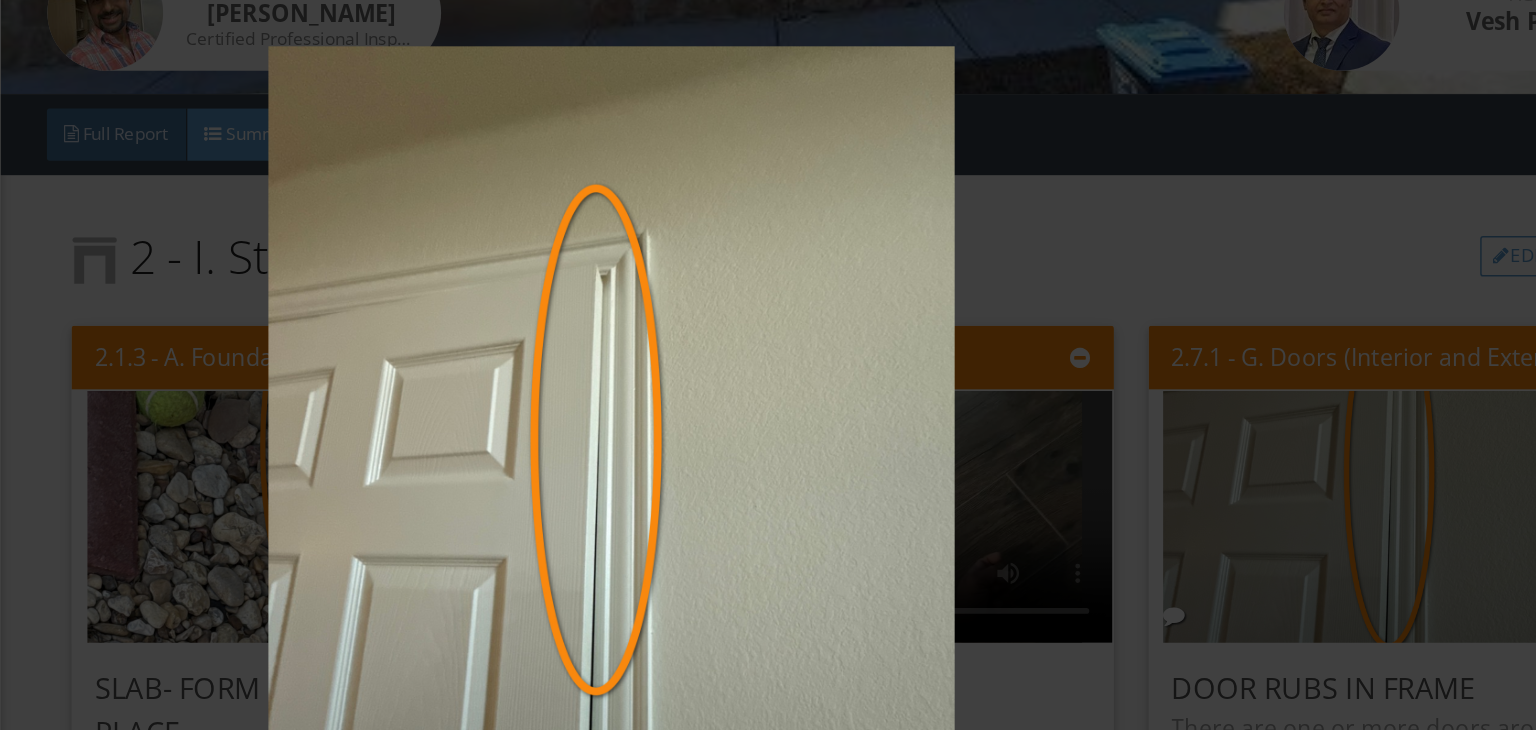 click at bounding box center (768, 348) 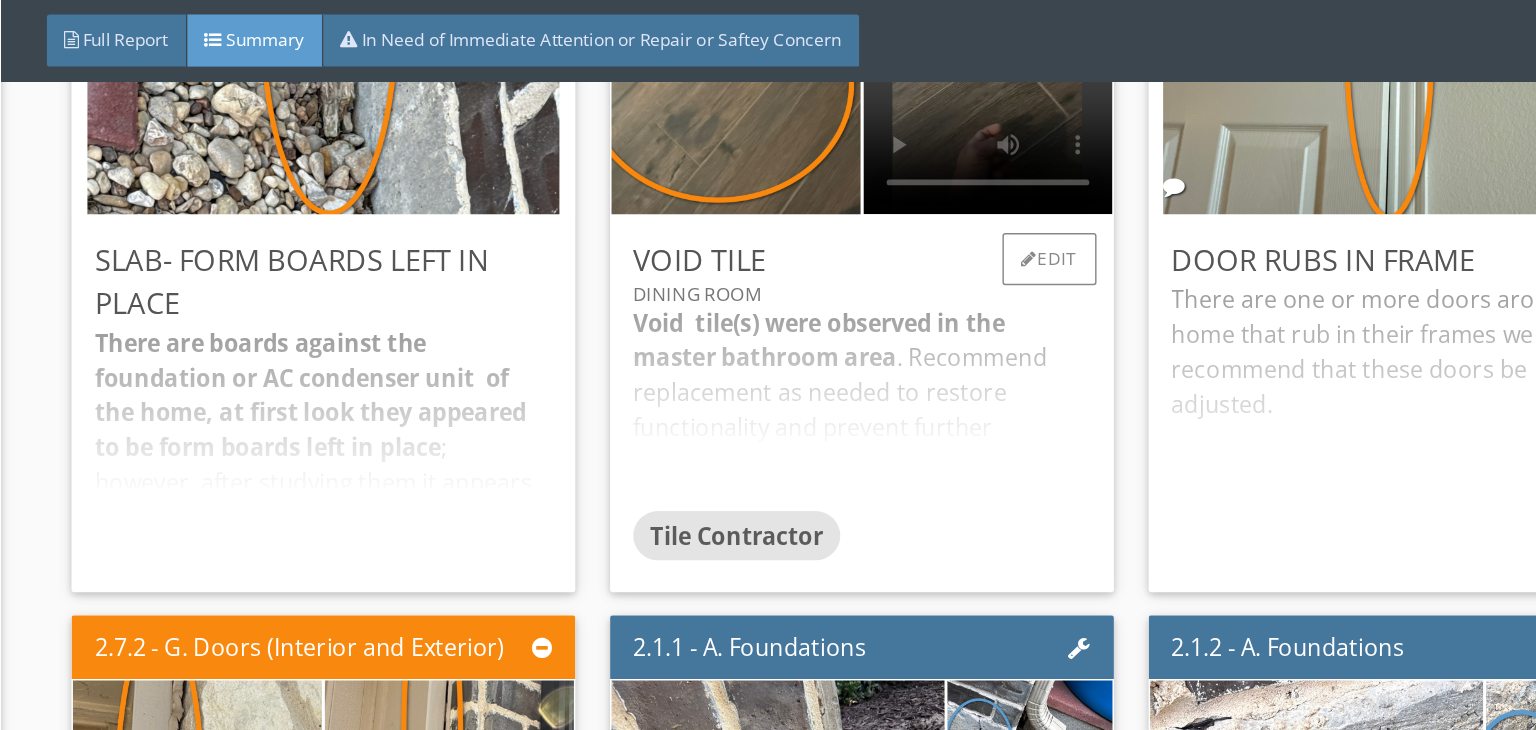 scroll, scrollTop: 681, scrollLeft: 0, axis: vertical 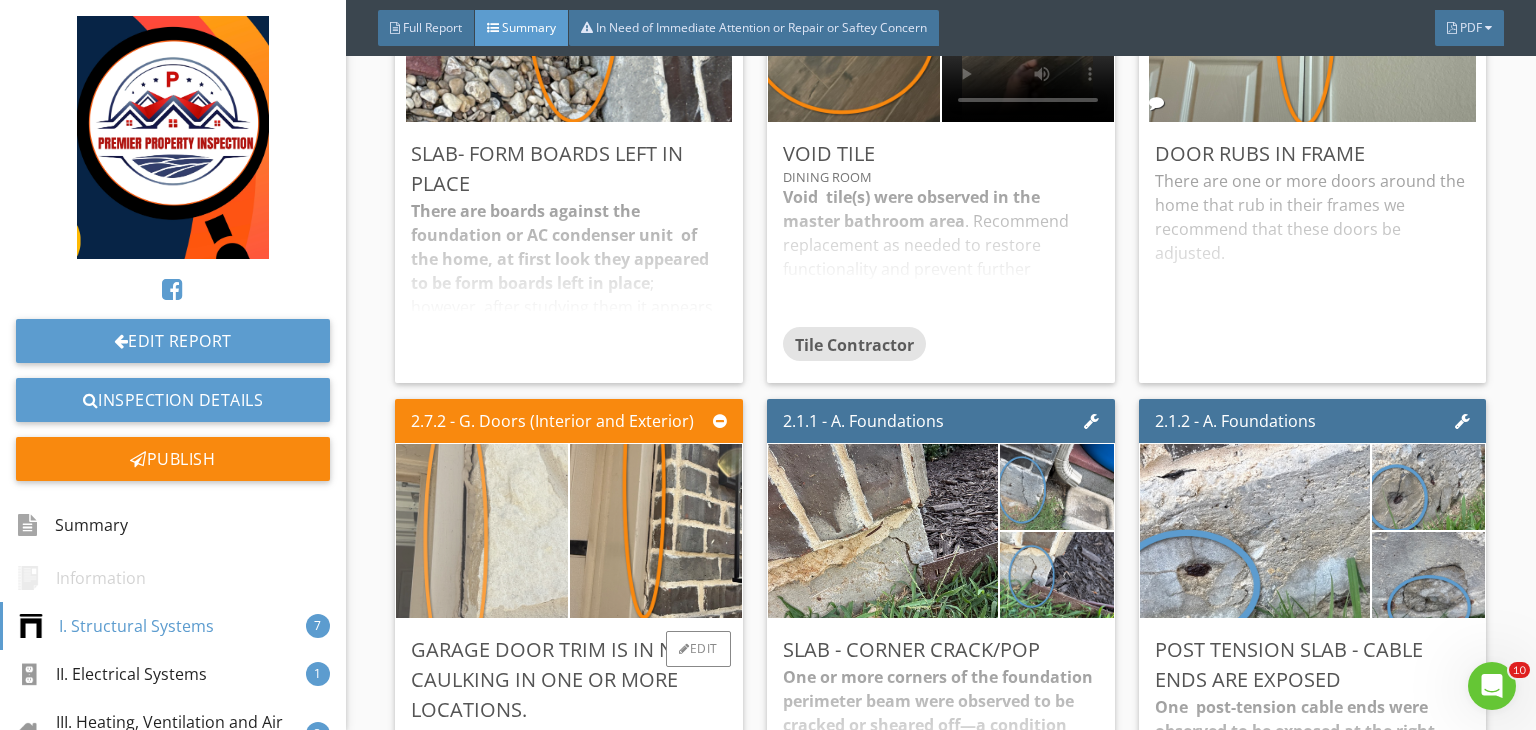 click at bounding box center [482, 531] 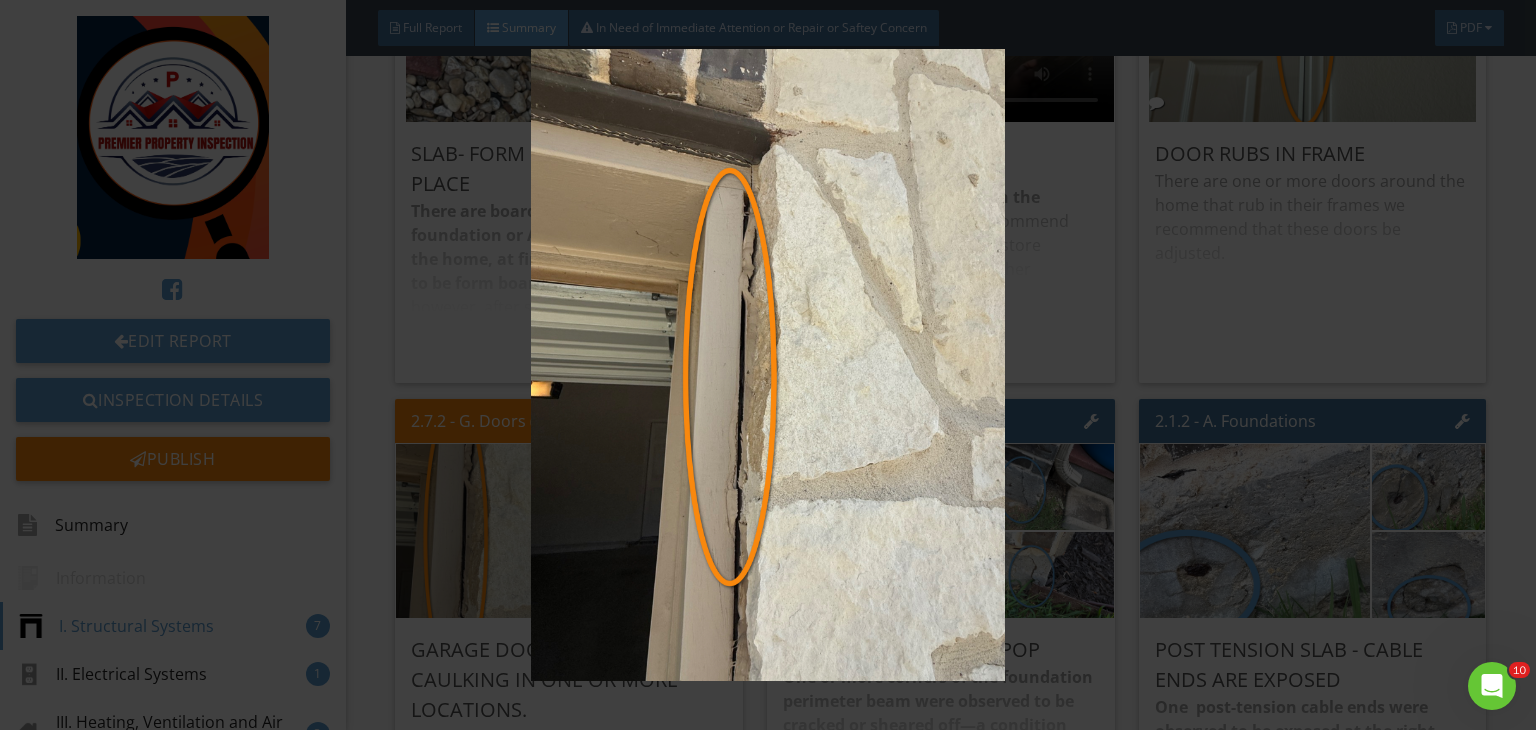 click at bounding box center (768, 365) 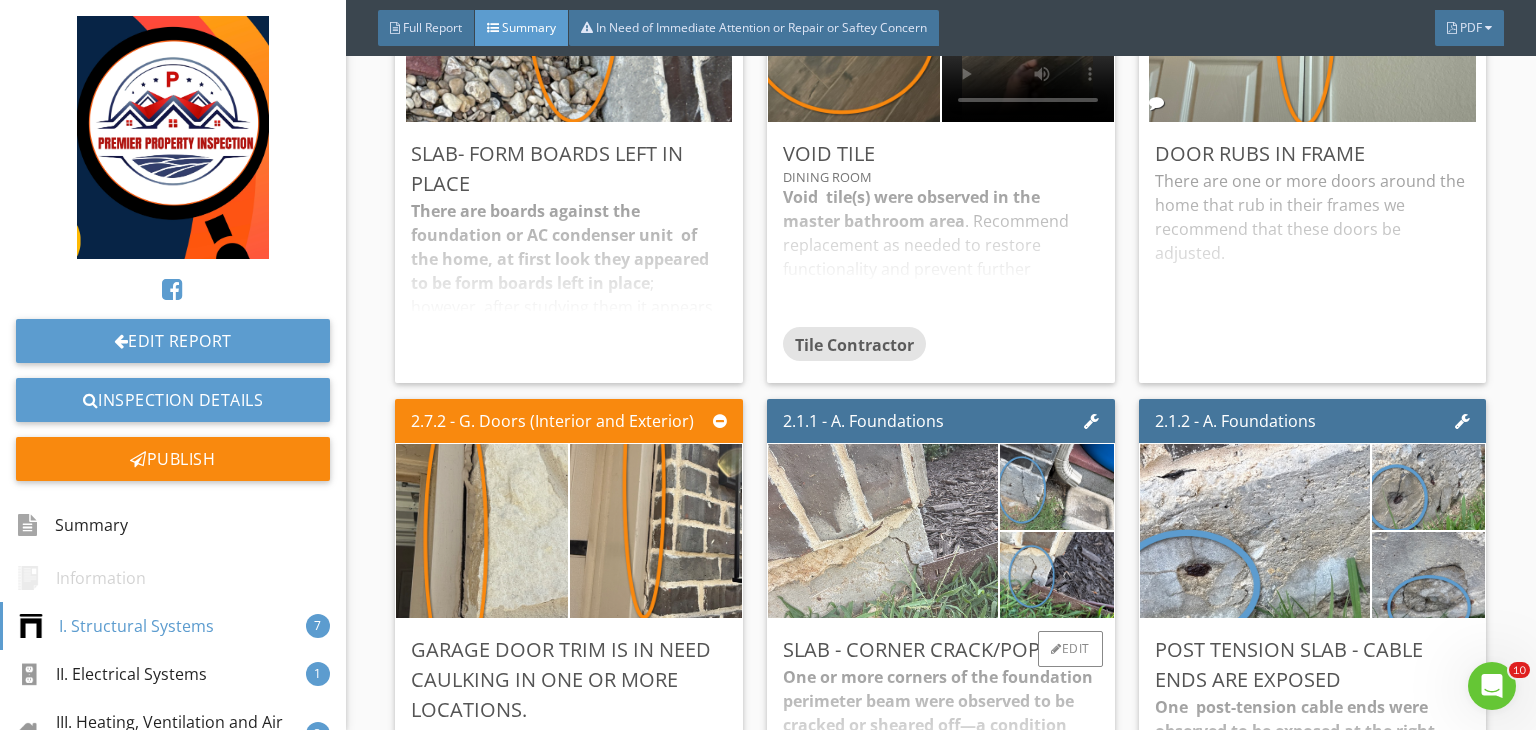 click at bounding box center [883, 531] 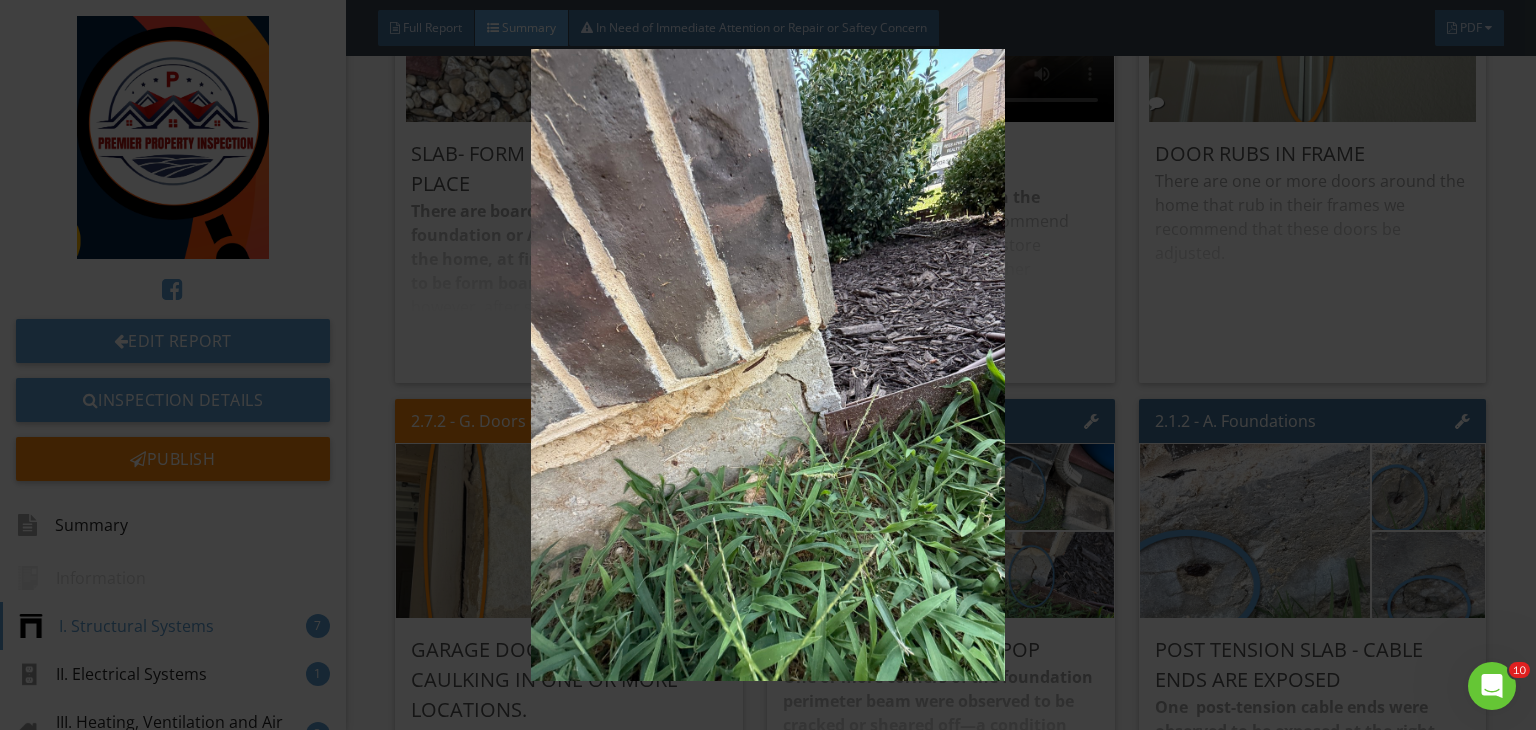 click at bounding box center (768, 365) 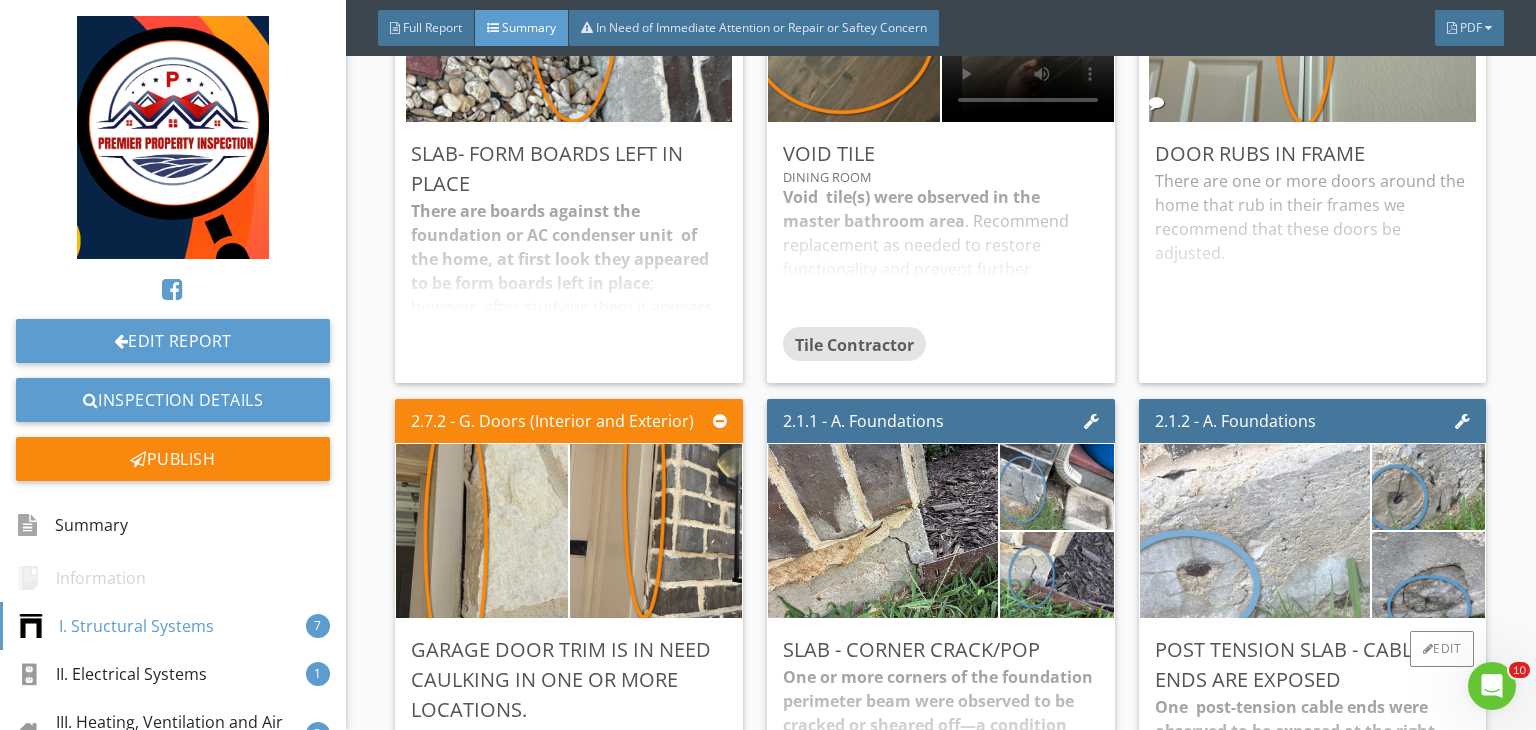 click at bounding box center [1255, 531] 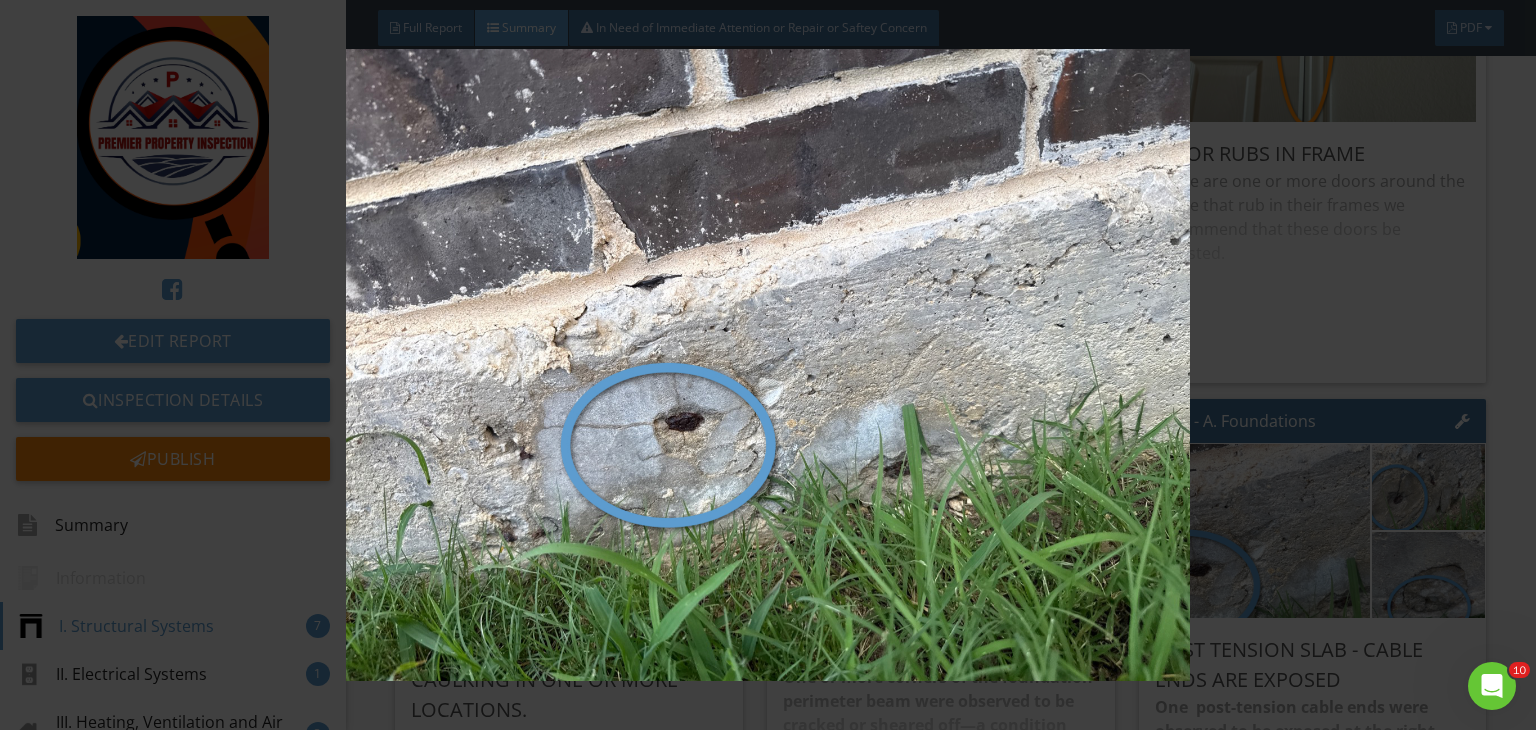 click at bounding box center [768, 365] 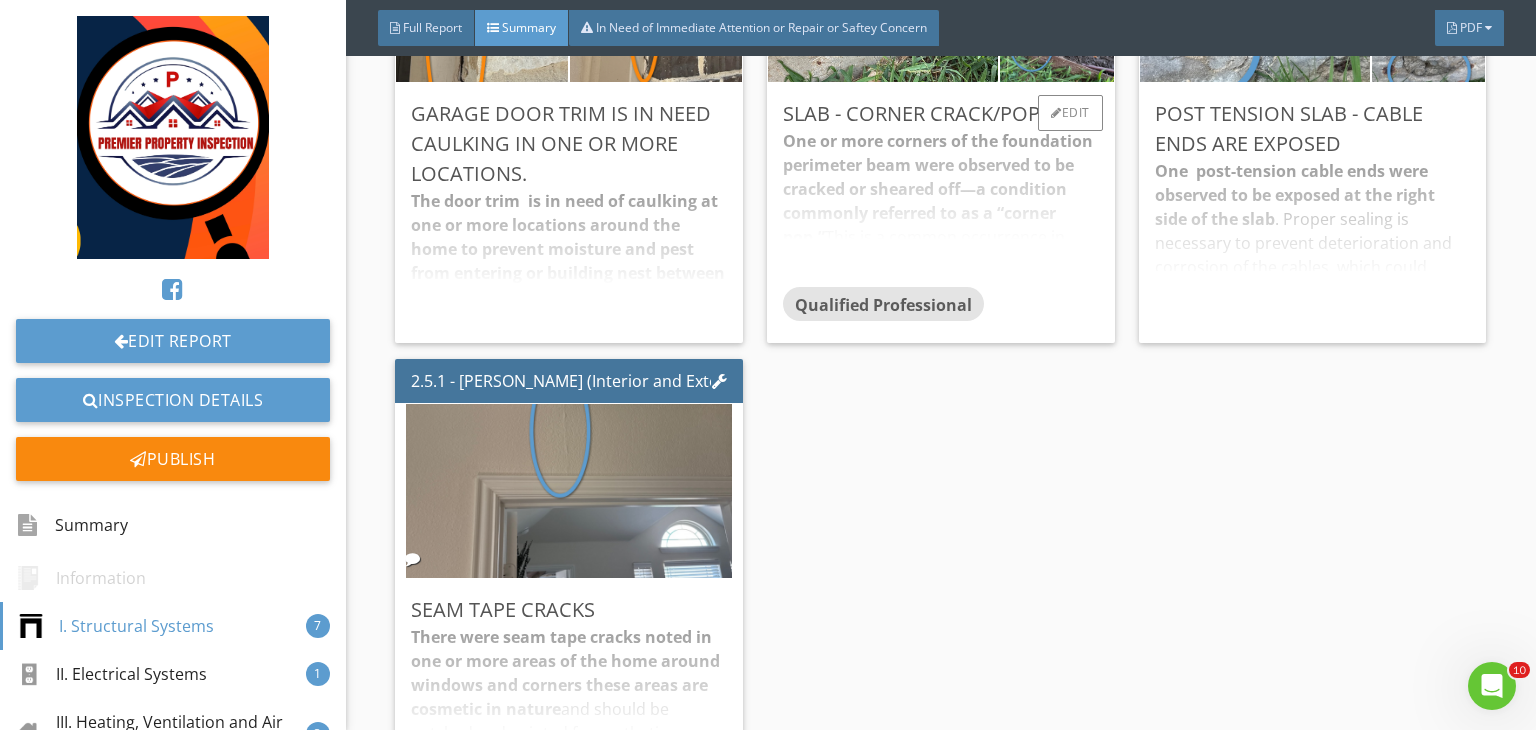 scroll, scrollTop: 1249, scrollLeft: 0, axis: vertical 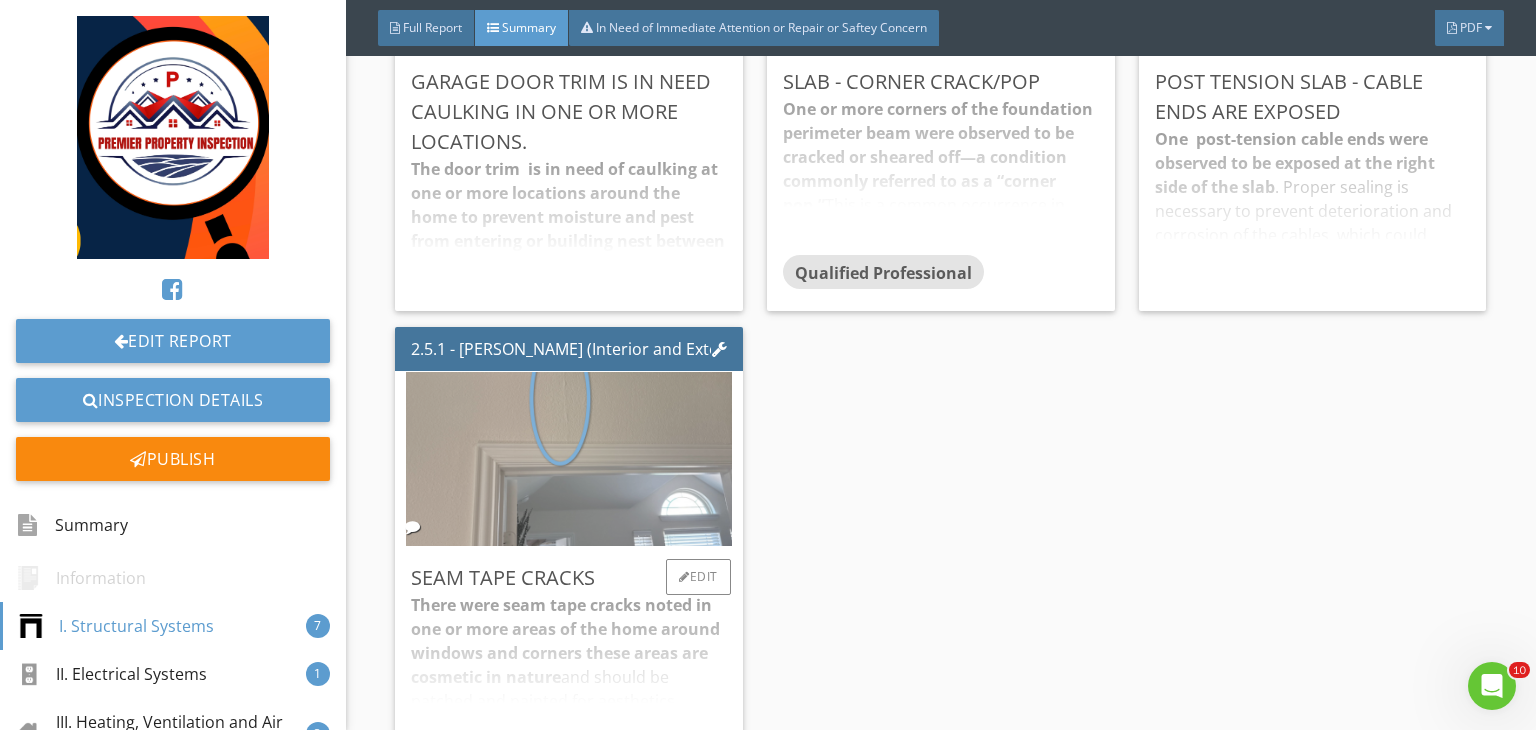 click at bounding box center (569, 459) 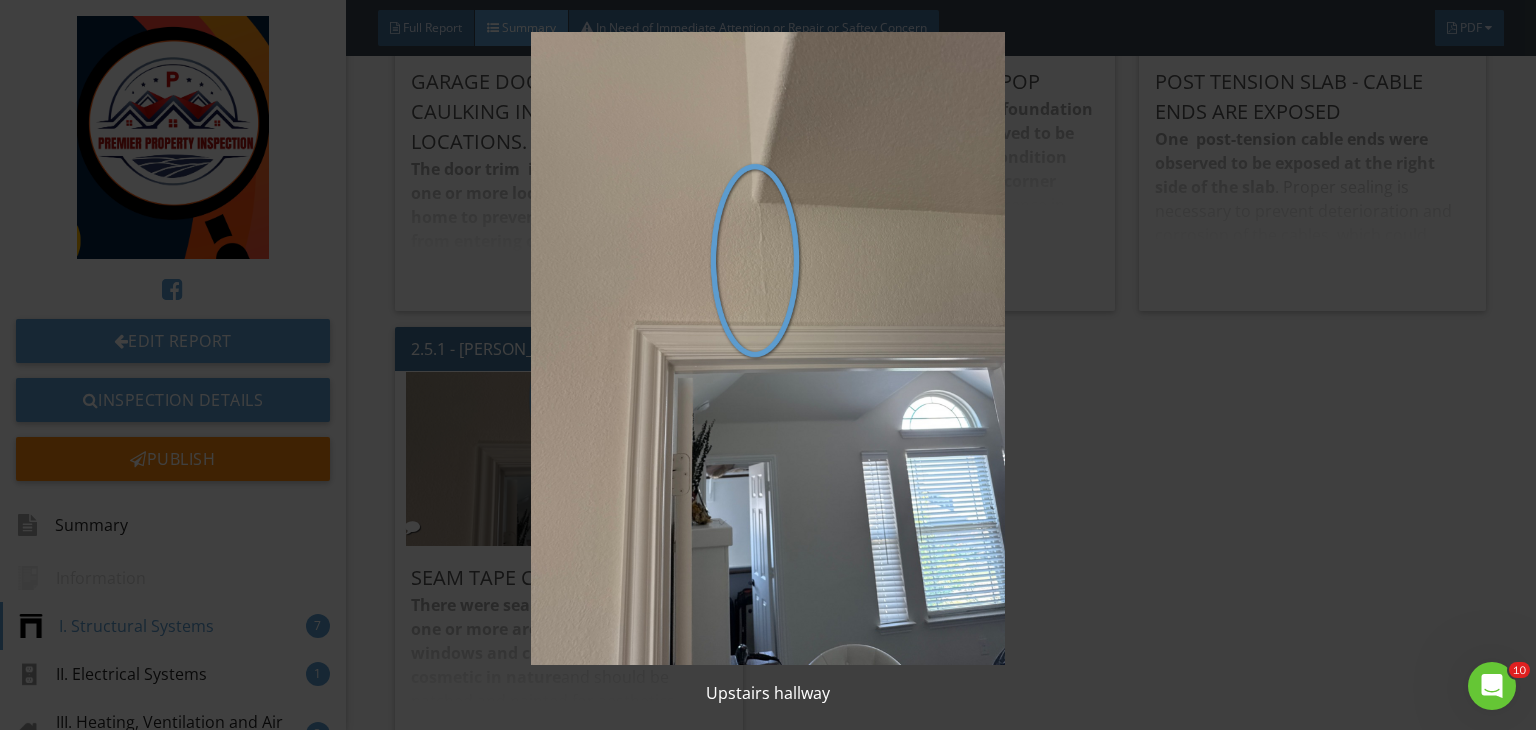 click at bounding box center [768, 348] 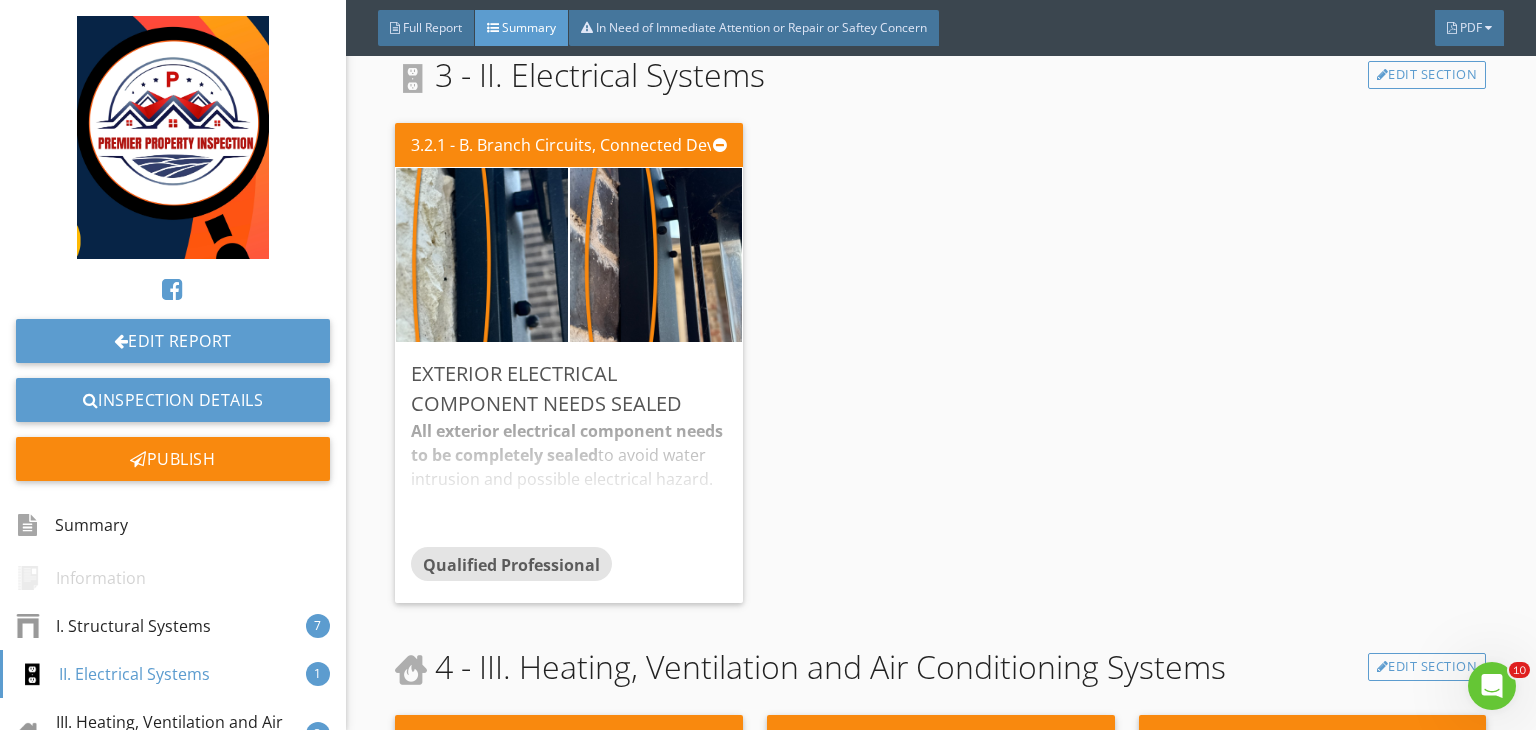 scroll, scrollTop: 2046, scrollLeft: 0, axis: vertical 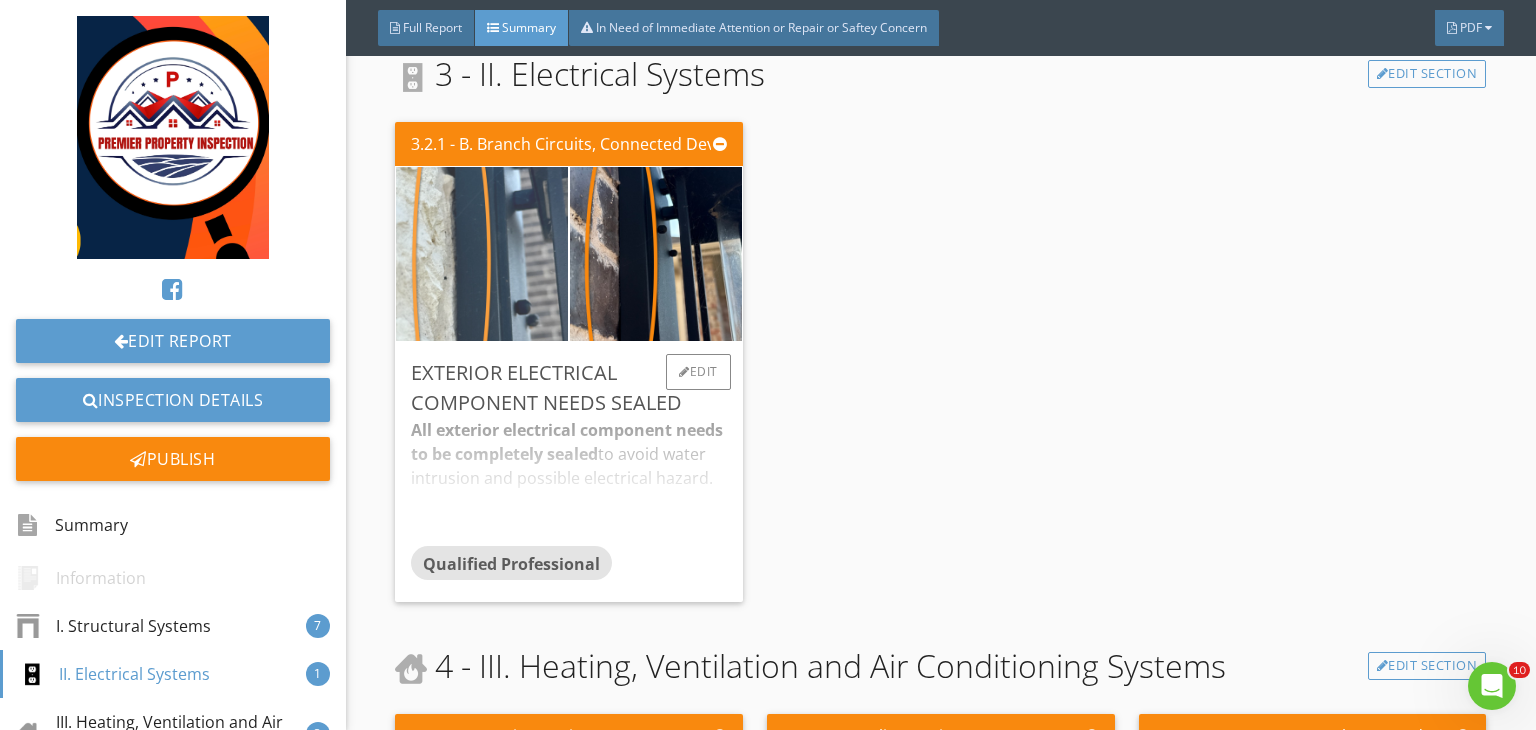 click at bounding box center [482, 254] 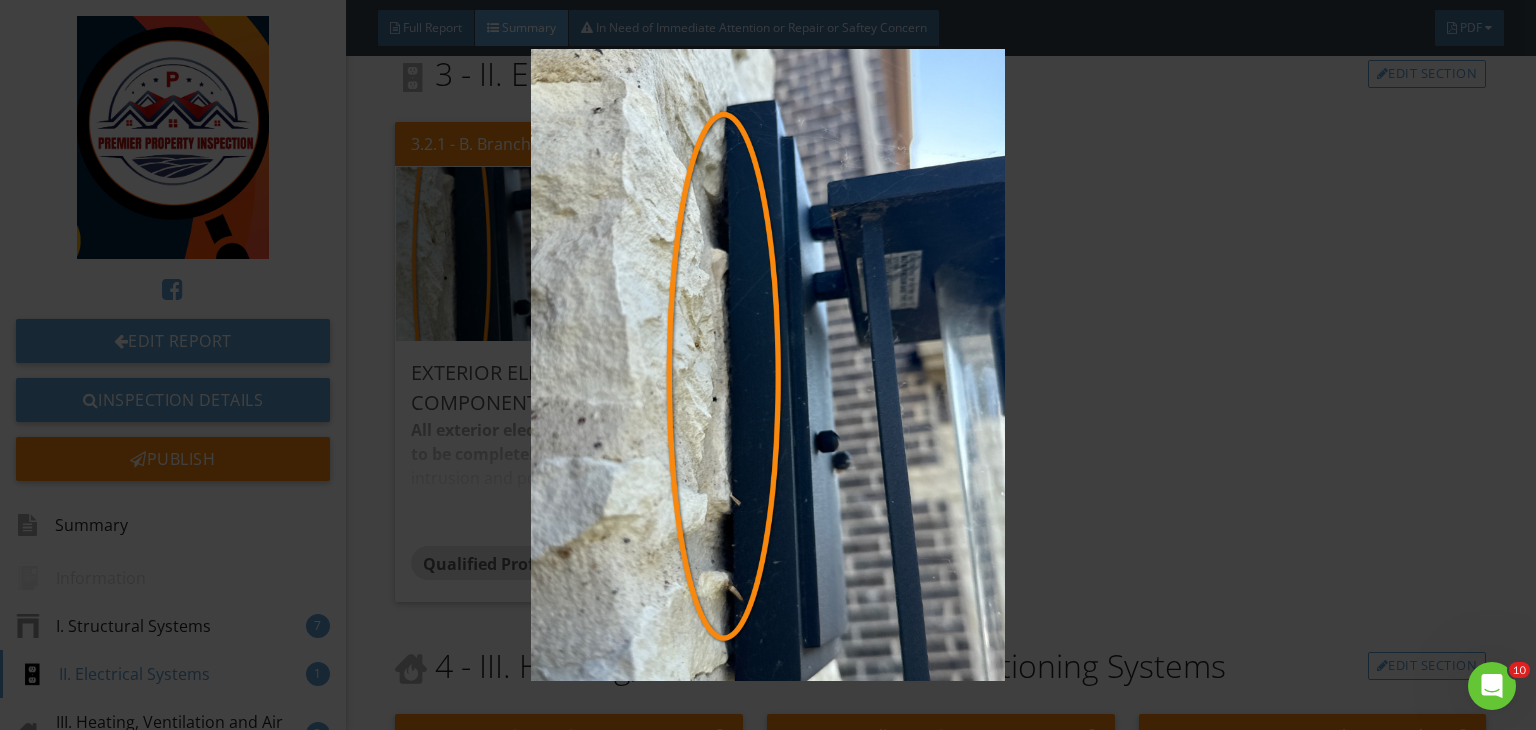 click at bounding box center [768, 365] 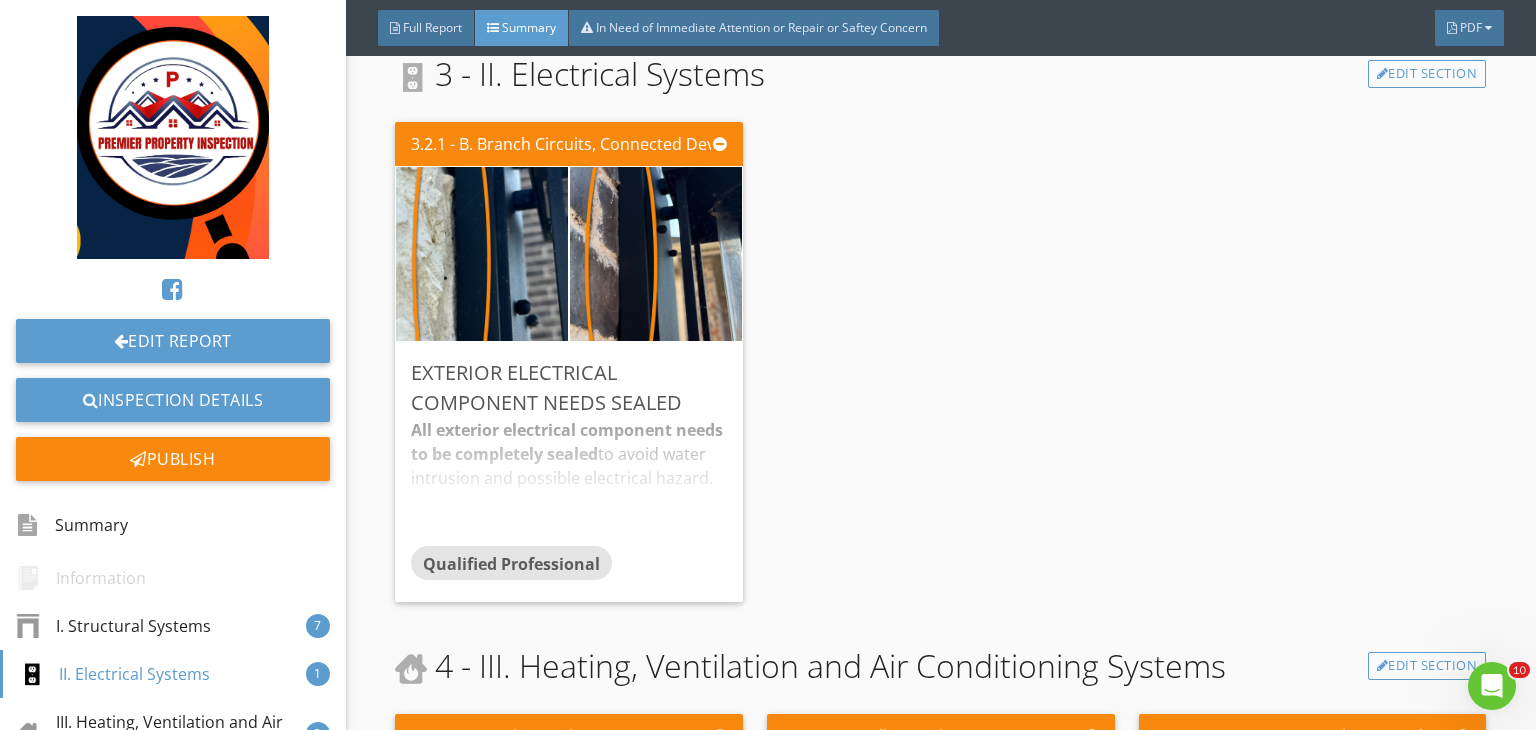 scroll, scrollTop: 2354, scrollLeft: 0, axis: vertical 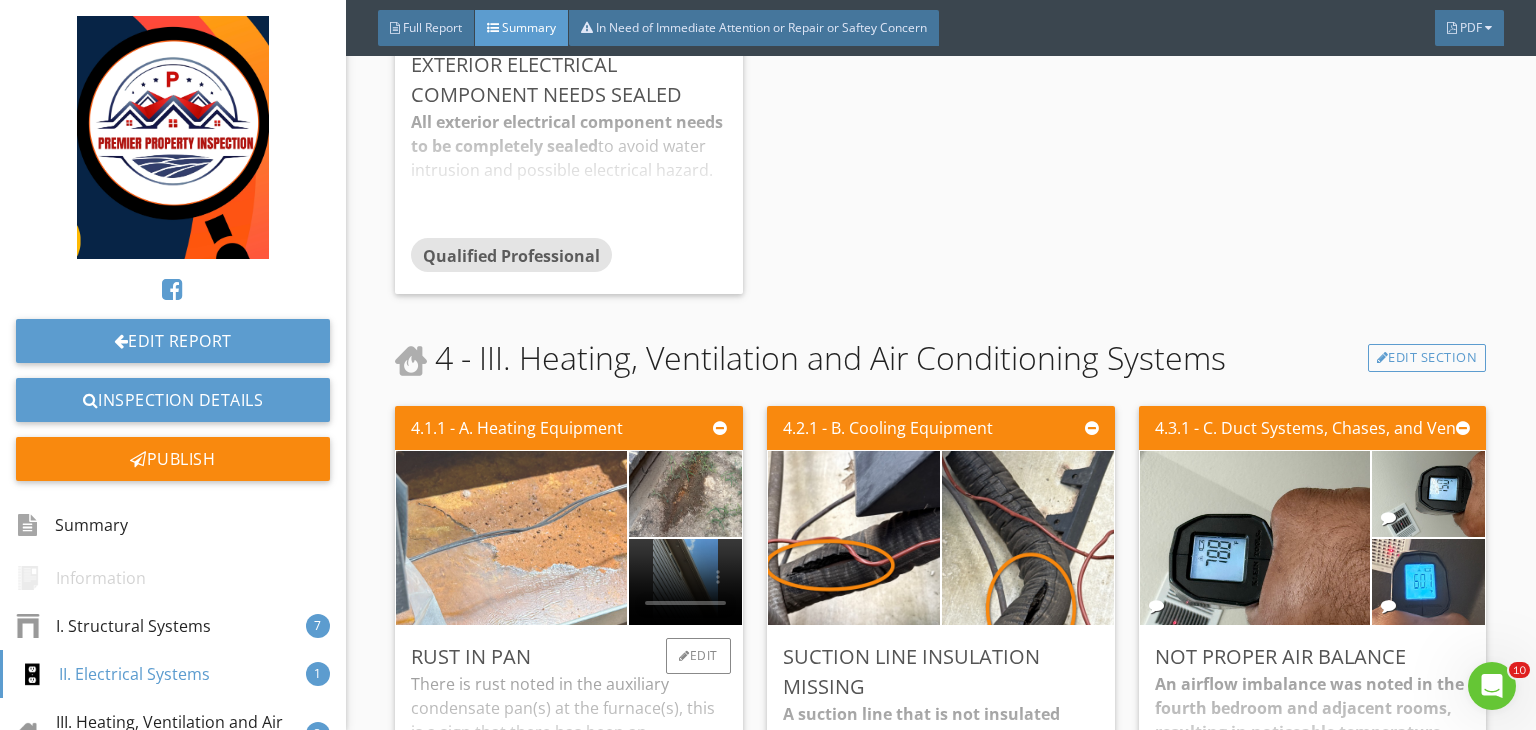 drag, startPoint x: 910, startPoint y: 389, endPoint x: 527, endPoint y: 516, distance: 403.5071 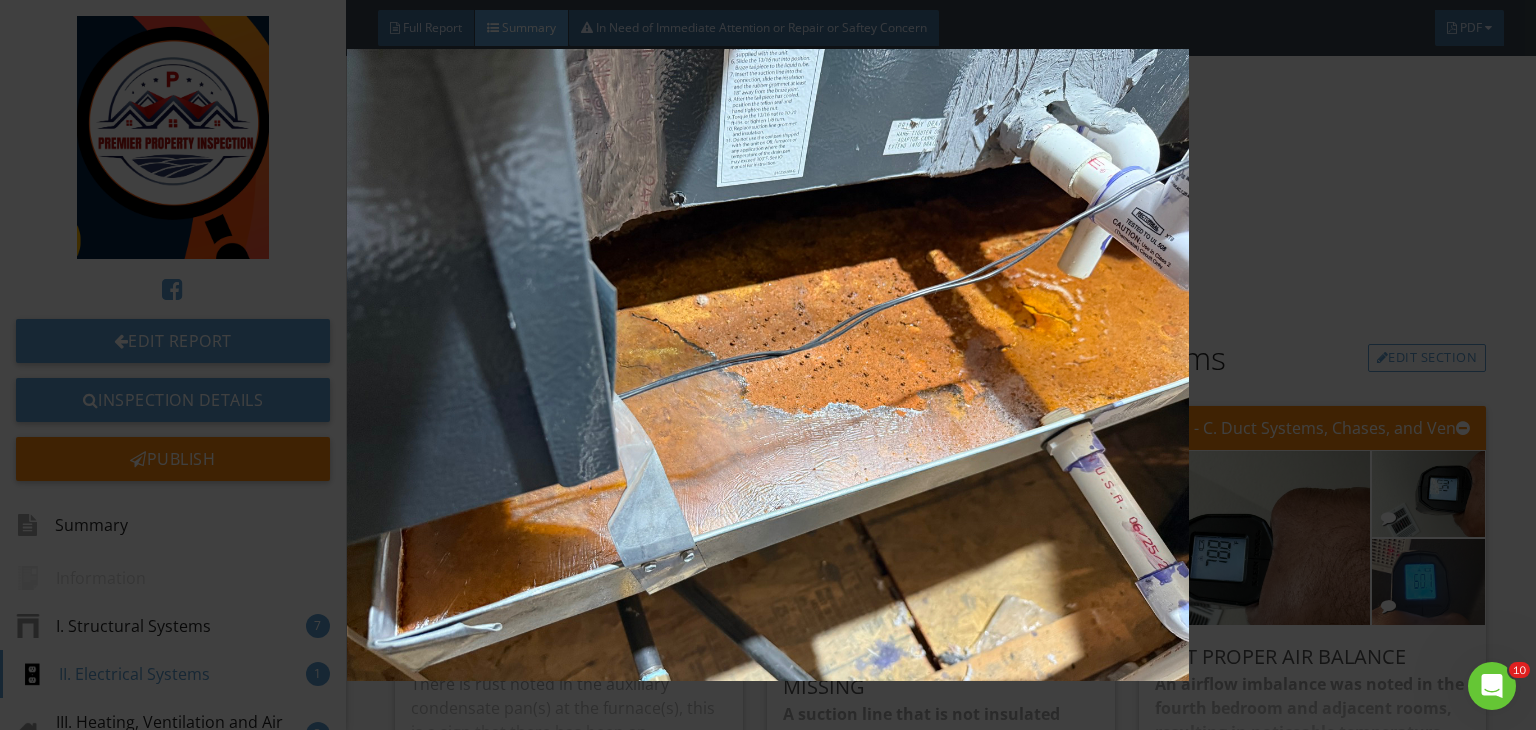 click at bounding box center (768, 365) 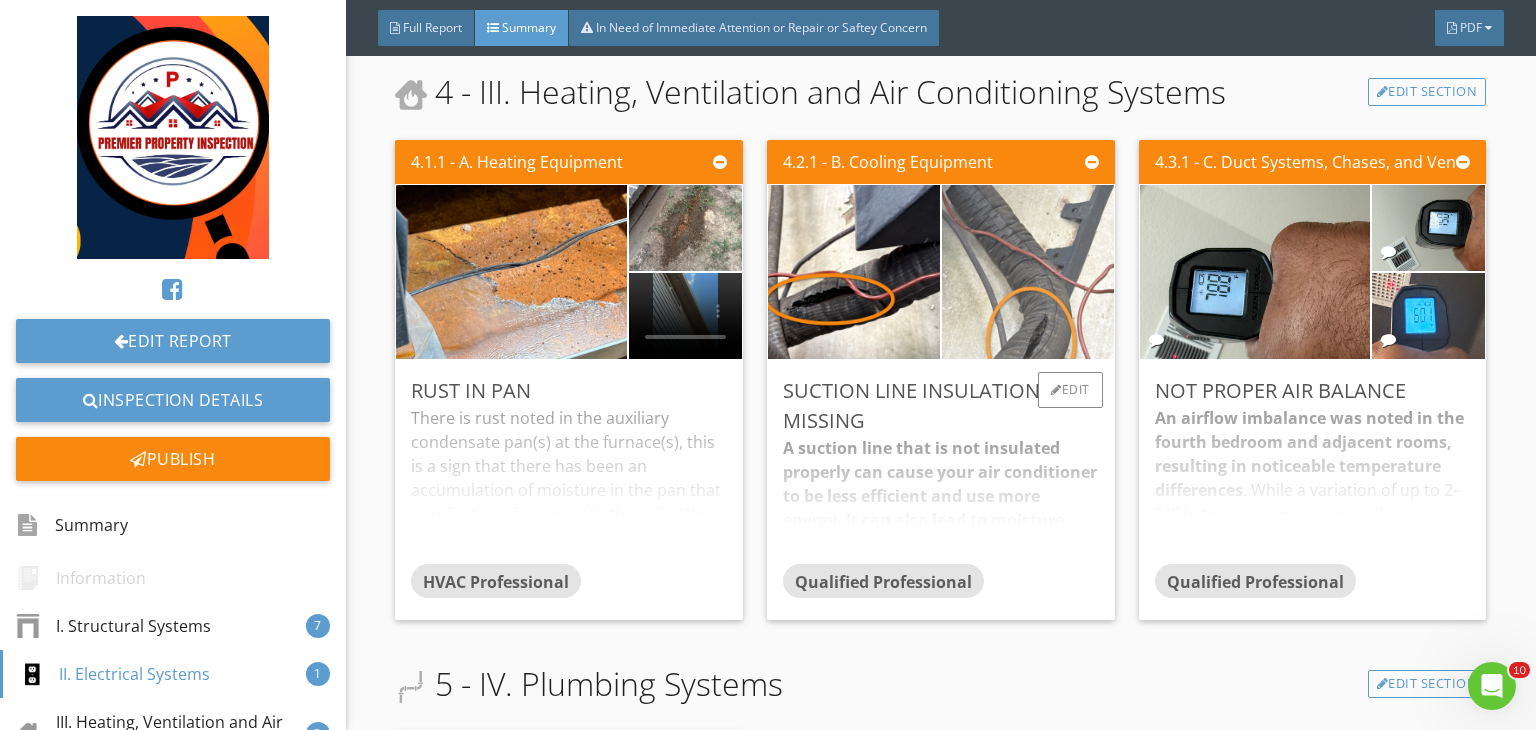 scroll, scrollTop: 2625, scrollLeft: 0, axis: vertical 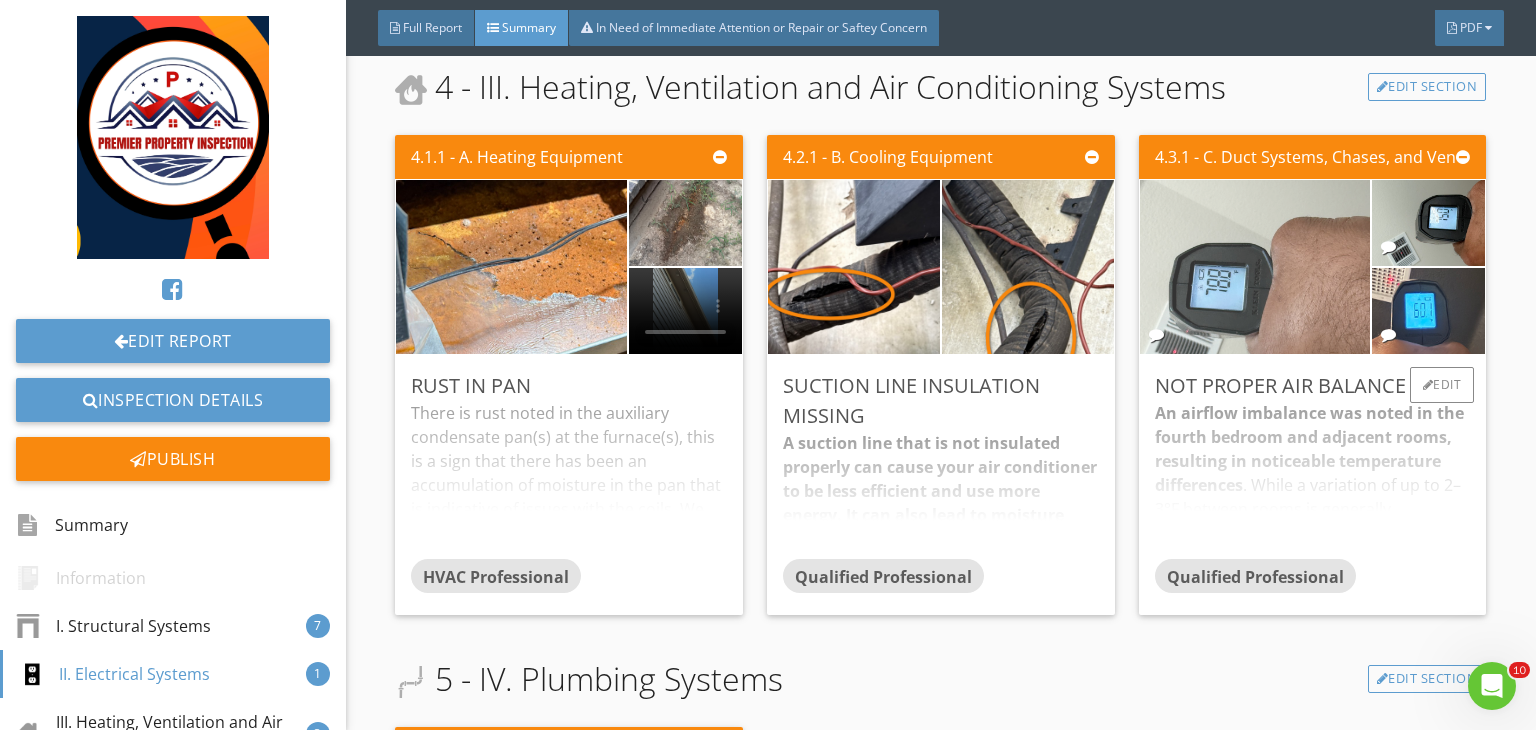 click at bounding box center (1255, 267) 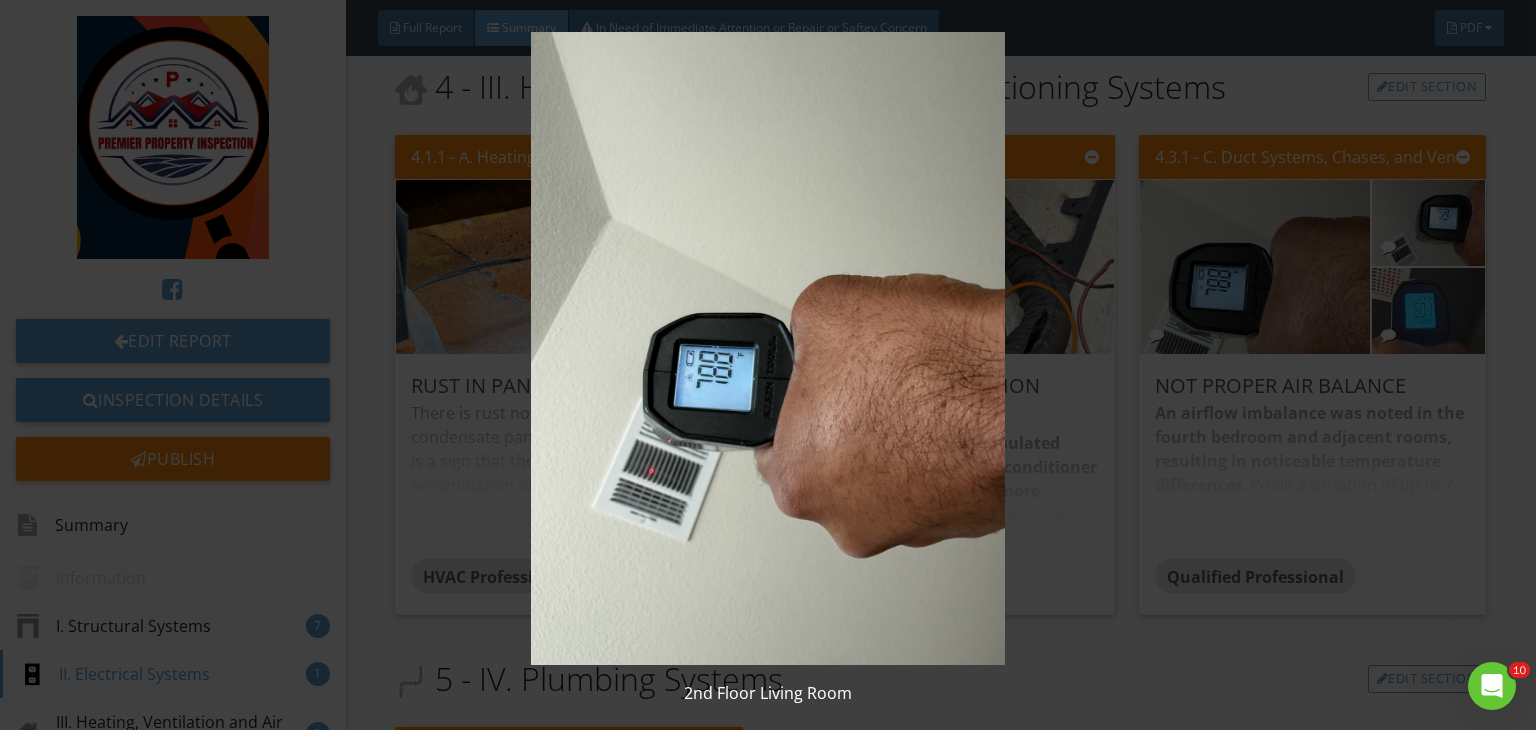 click at bounding box center [768, 348] 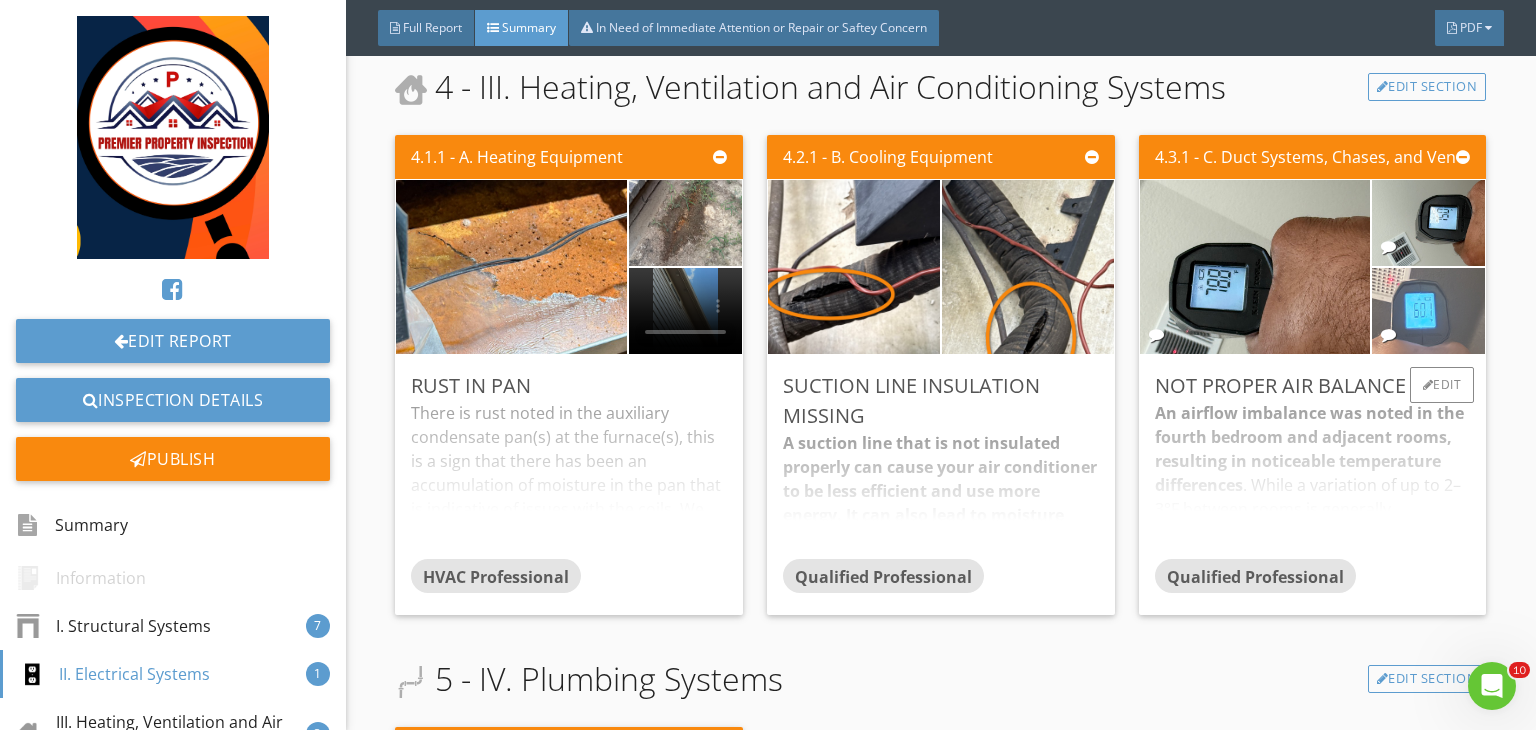 click at bounding box center (1428, 311) 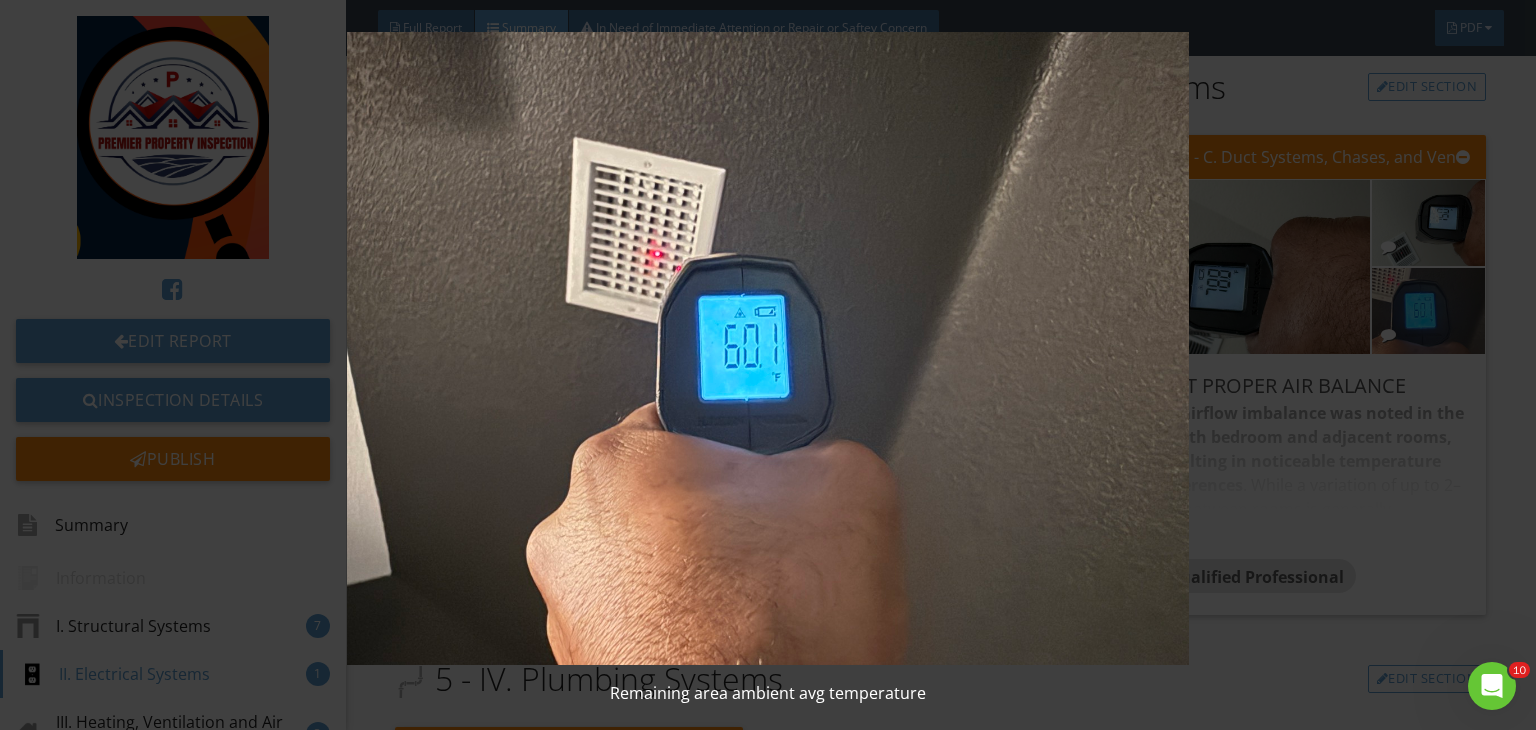 click at bounding box center (768, 348) 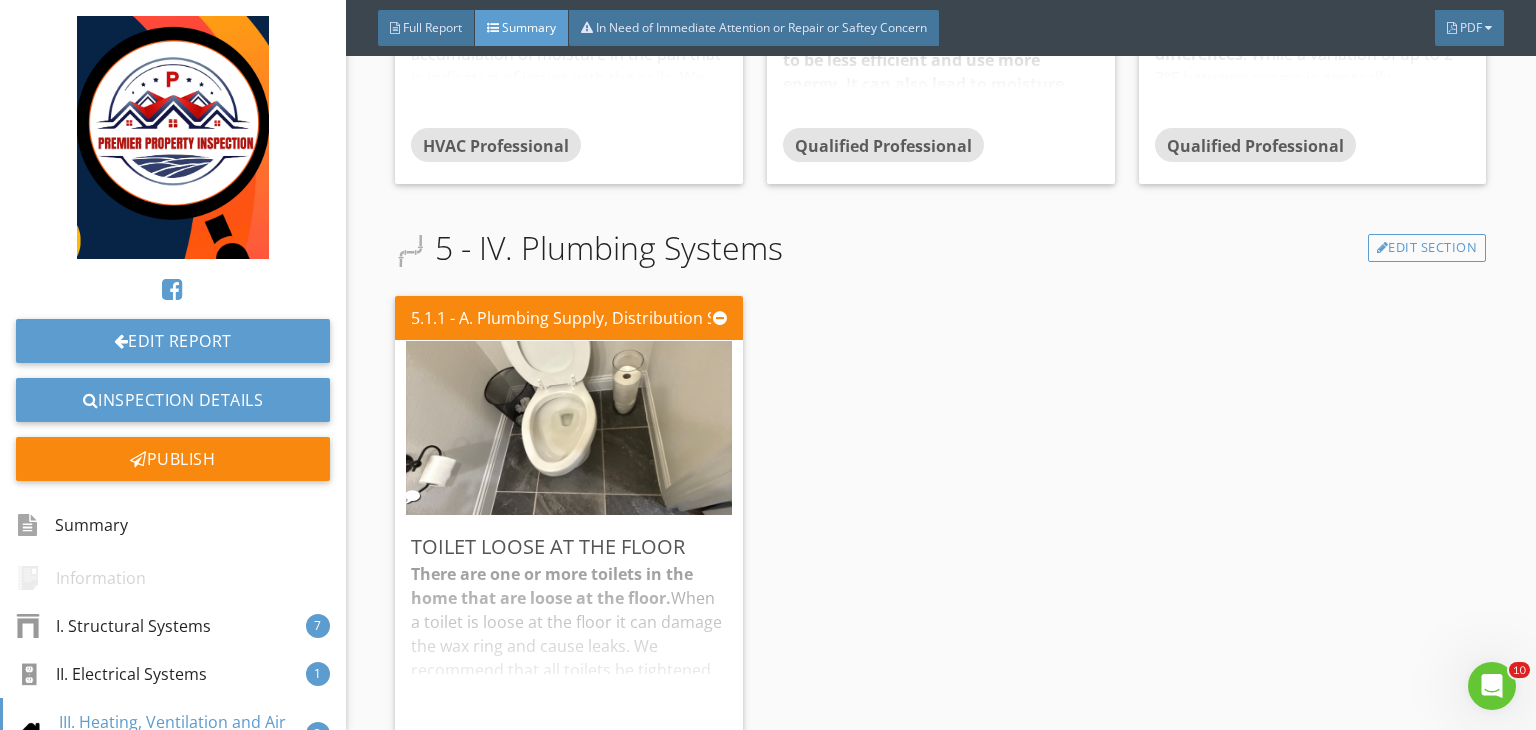 scroll, scrollTop: 3062, scrollLeft: 0, axis: vertical 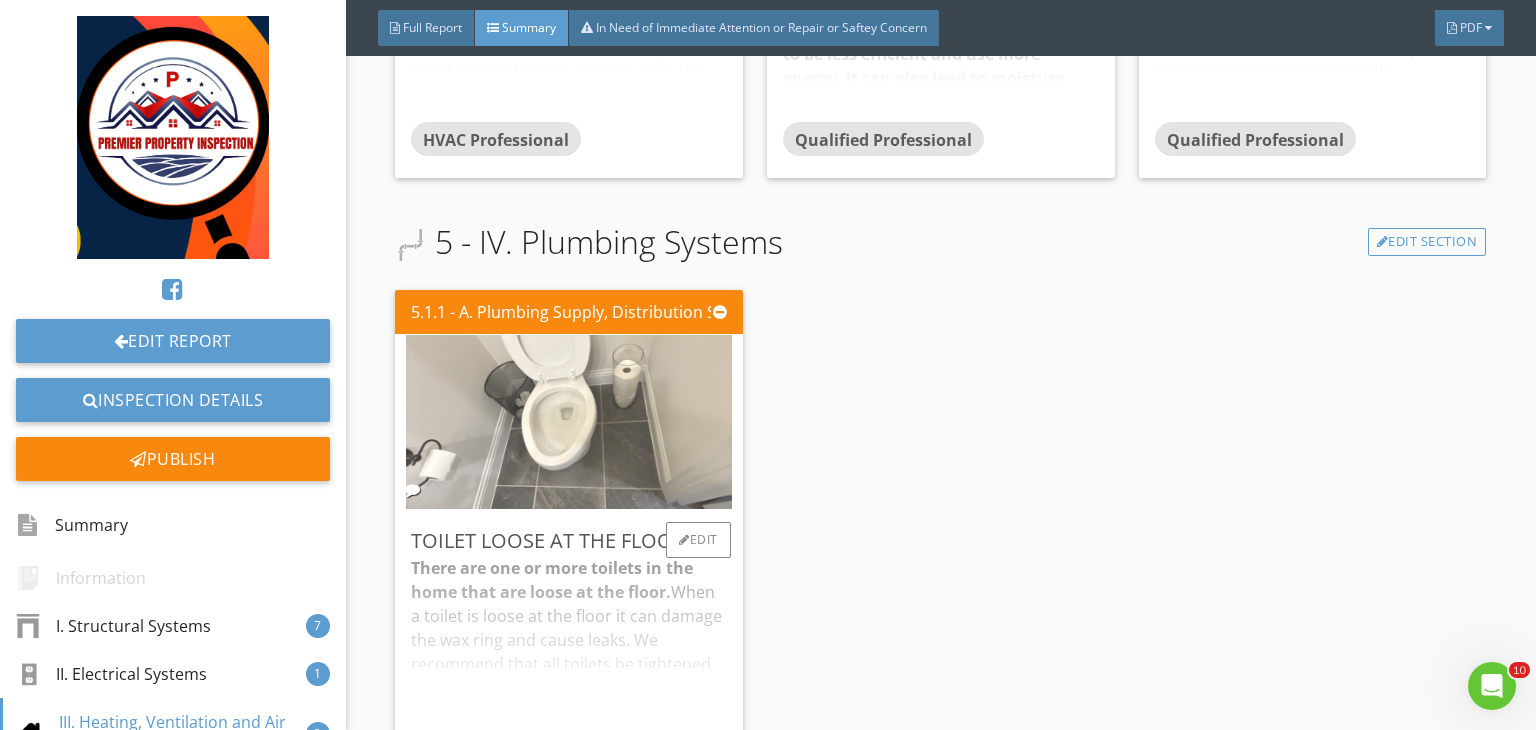 click at bounding box center (569, 422) 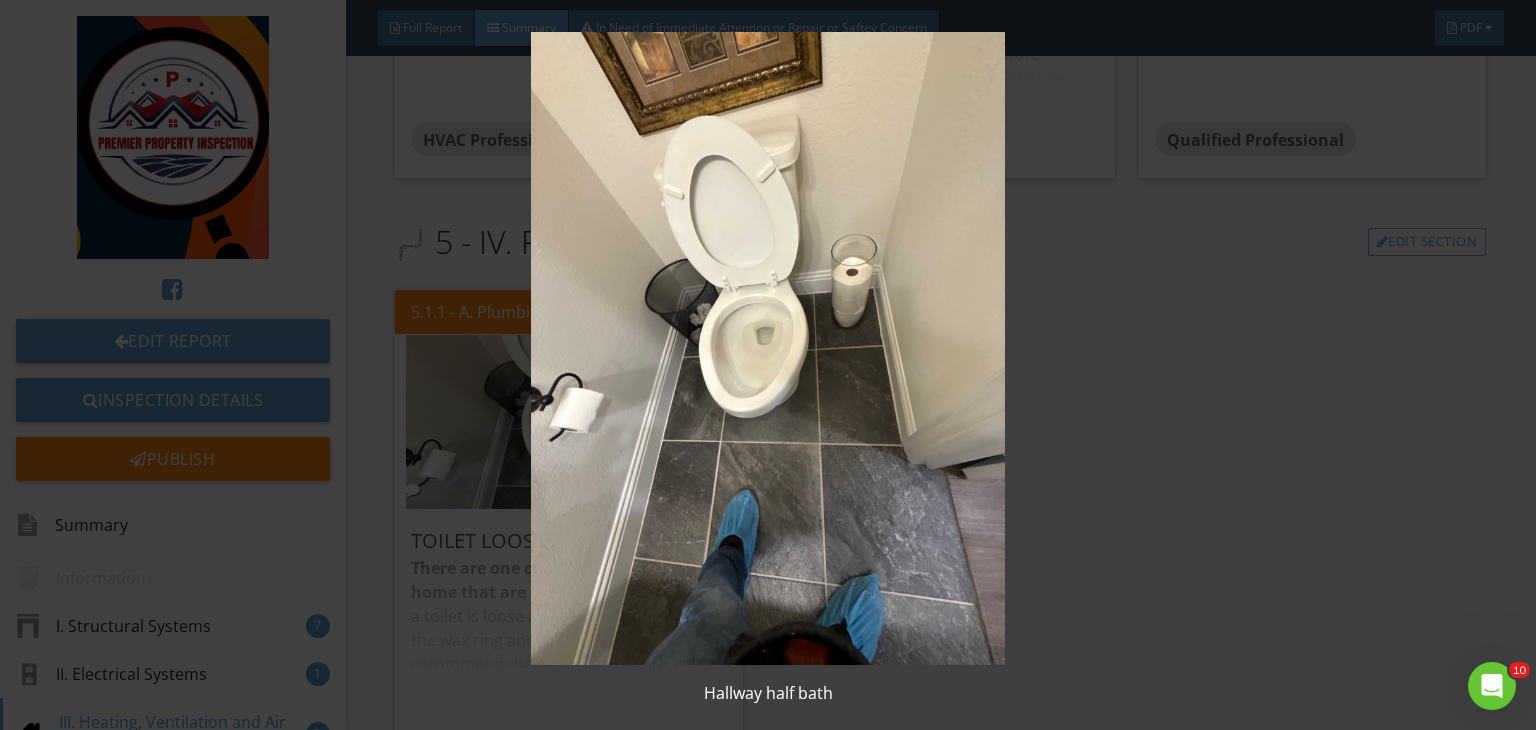 click at bounding box center (768, 348) 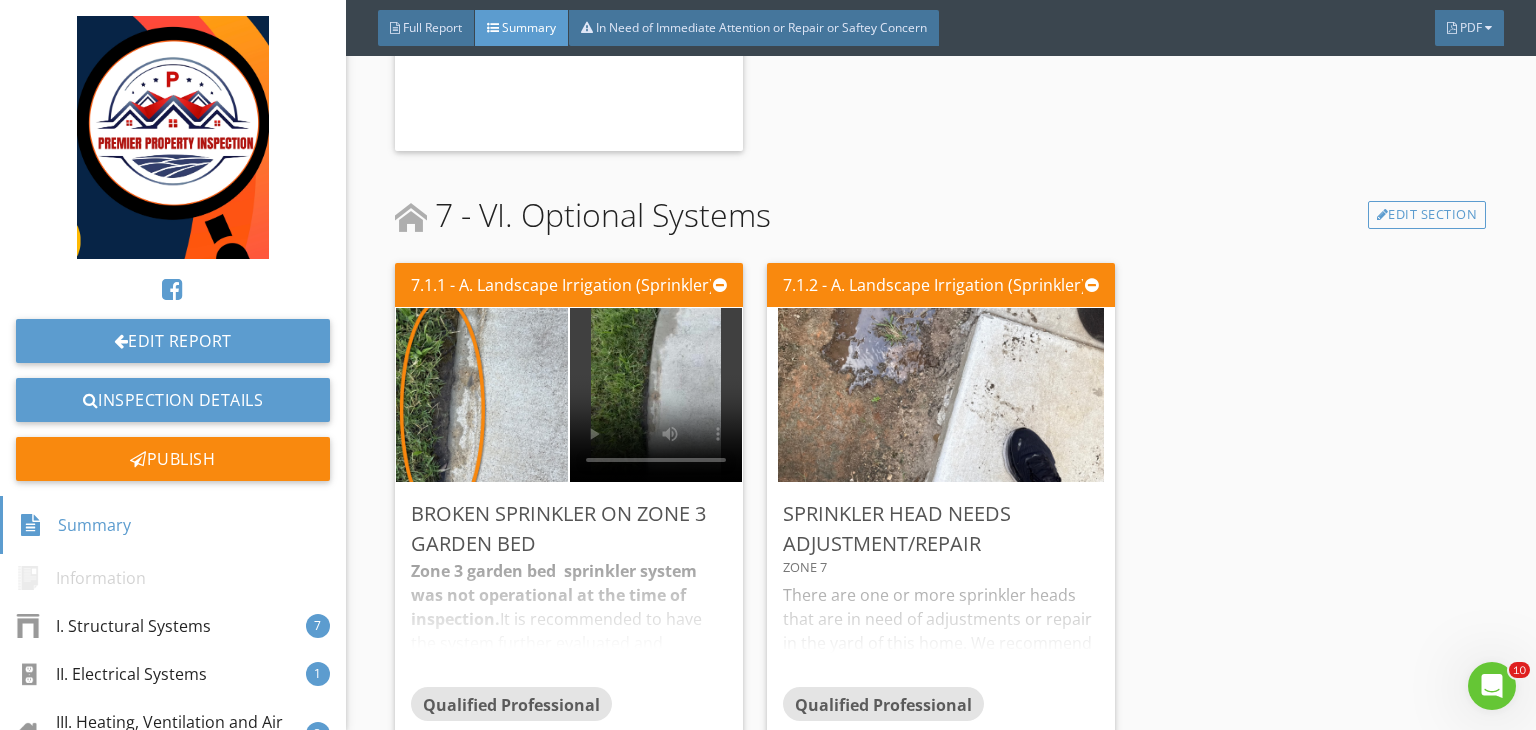 scroll, scrollTop: 3680, scrollLeft: 0, axis: vertical 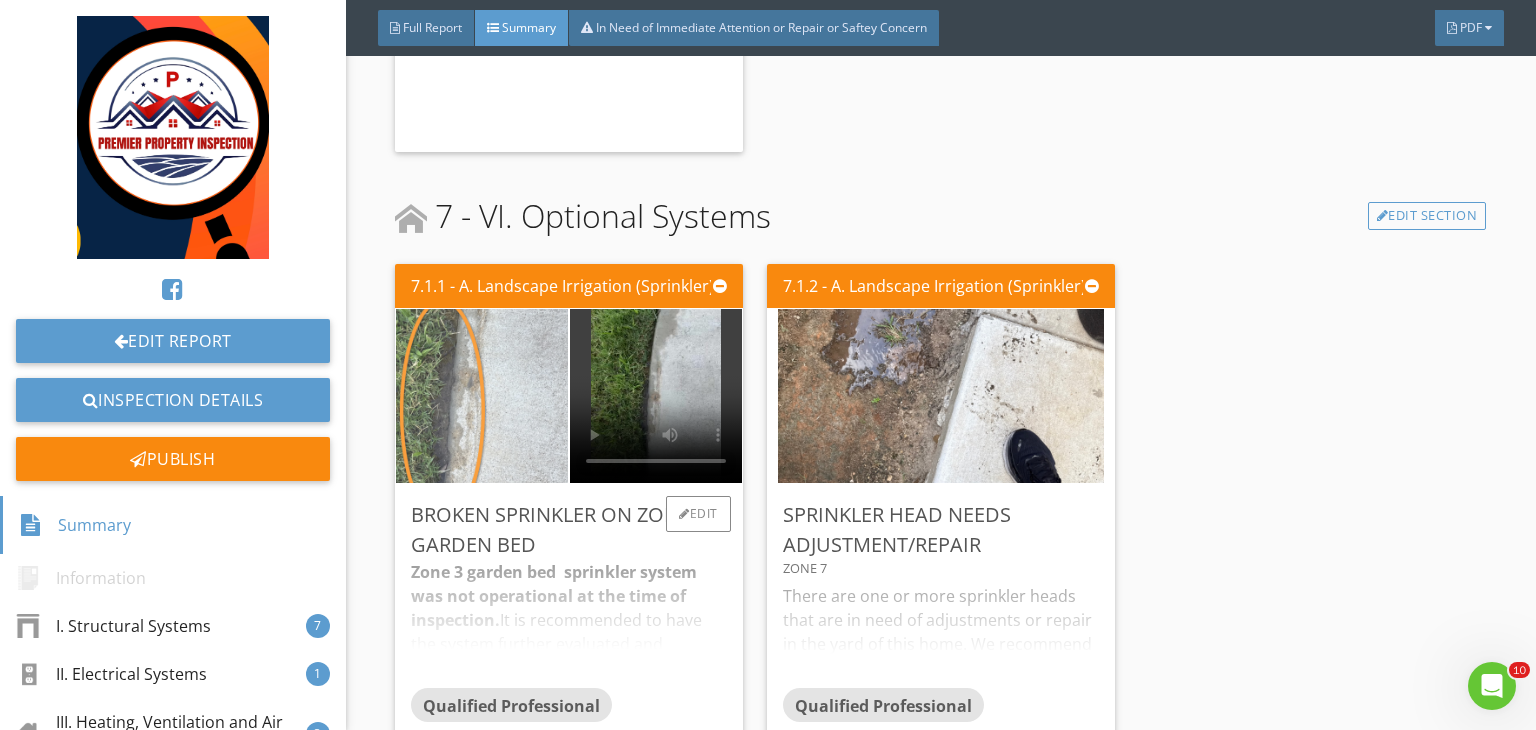 click at bounding box center [482, 396] 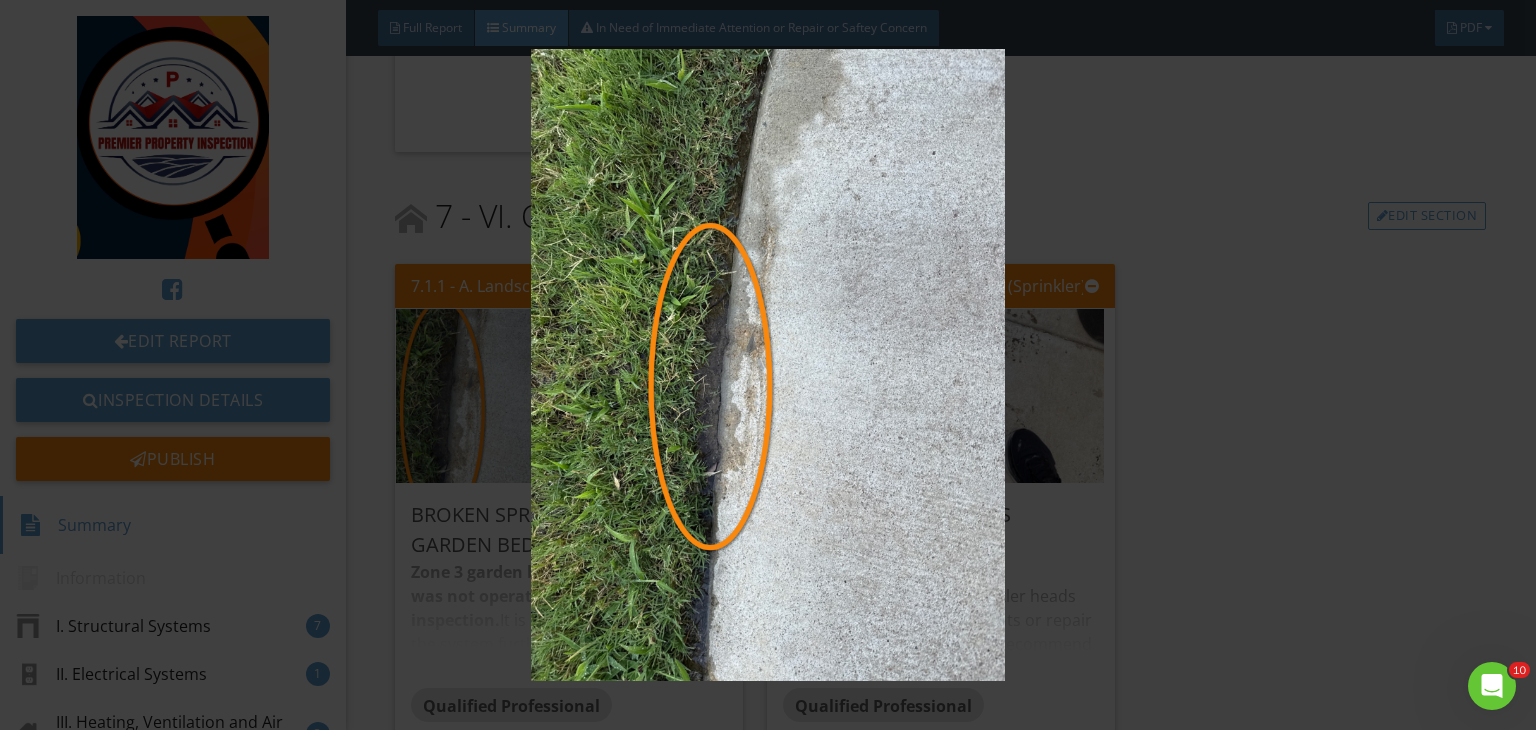 click at bounding box center (768, 365) 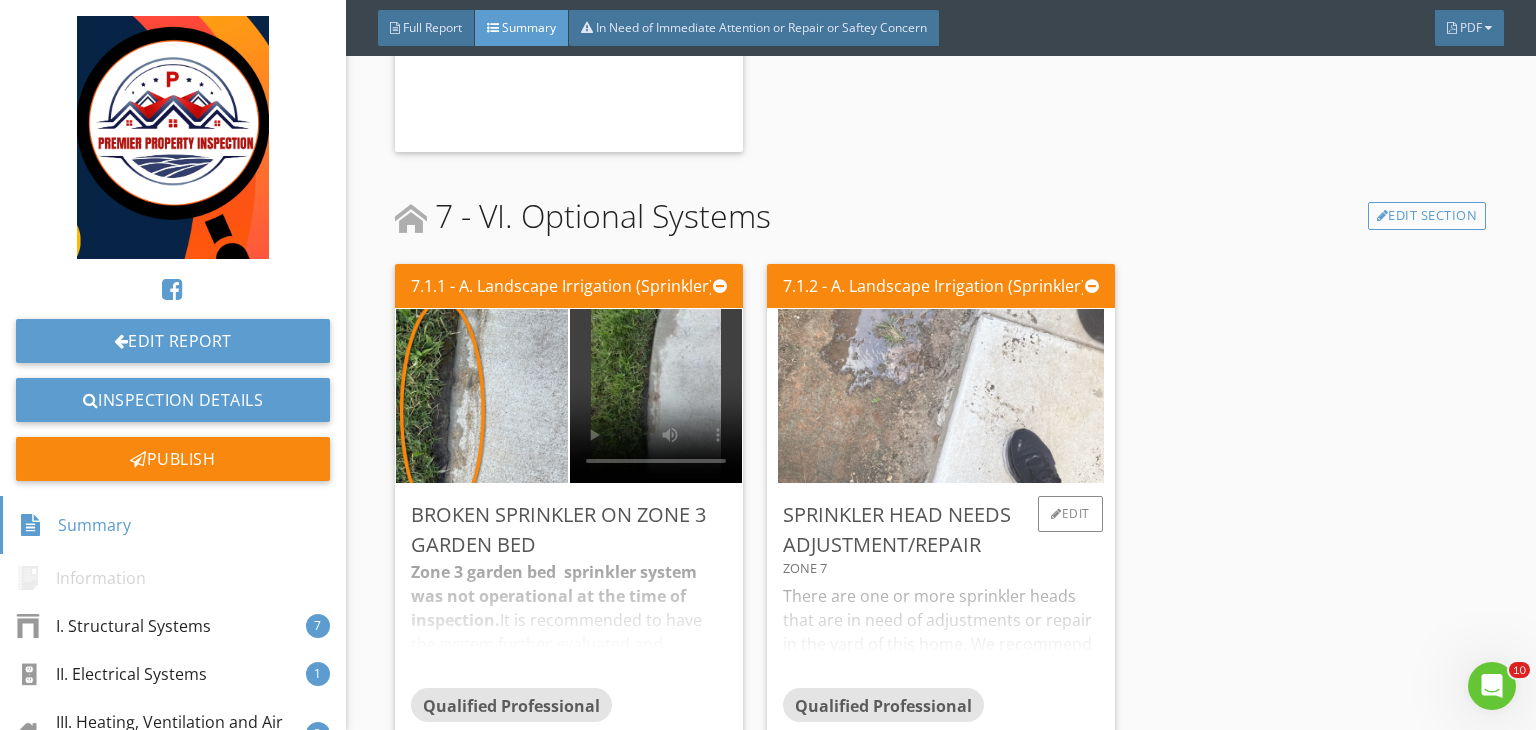 click at bounding box center [941, 396] 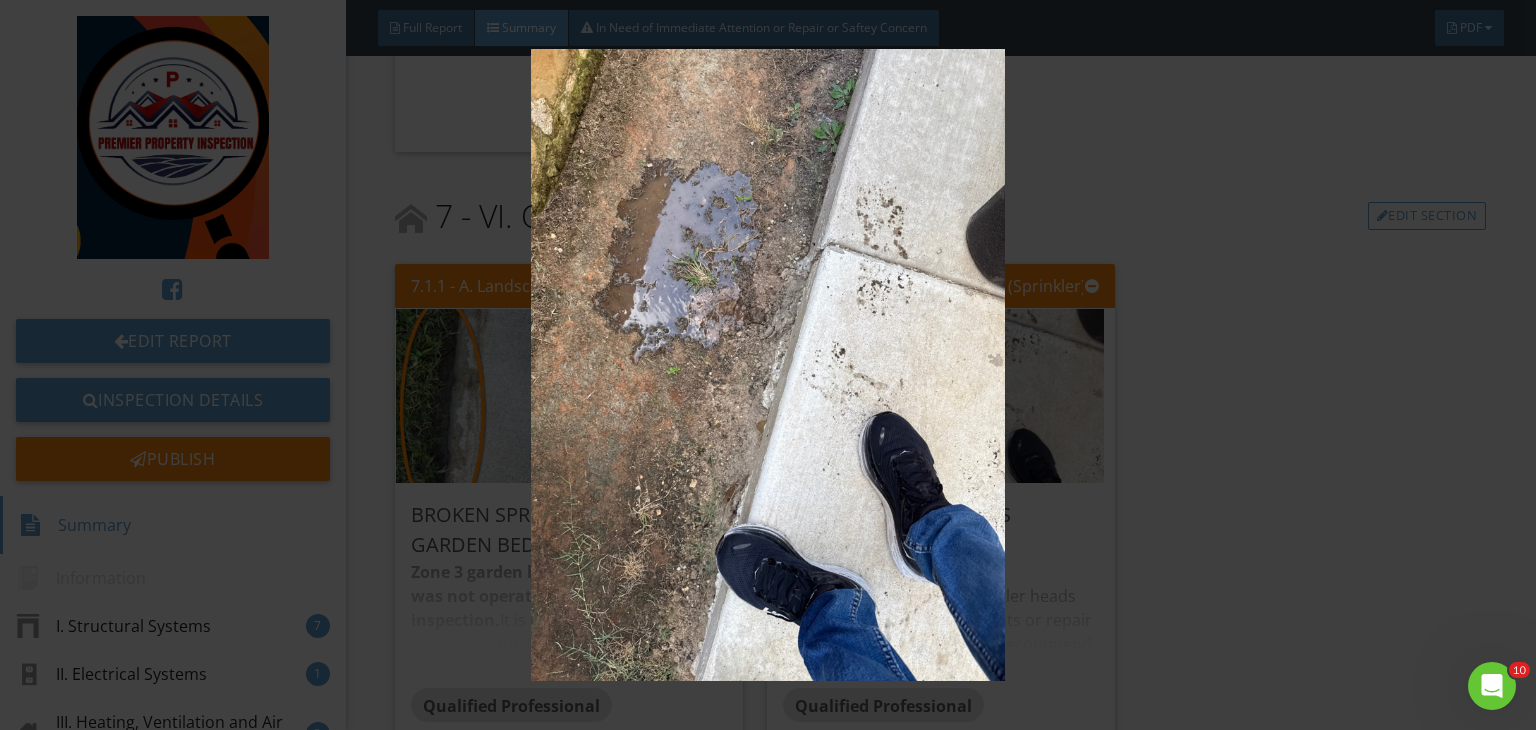 click at bounding box center (768, 365) 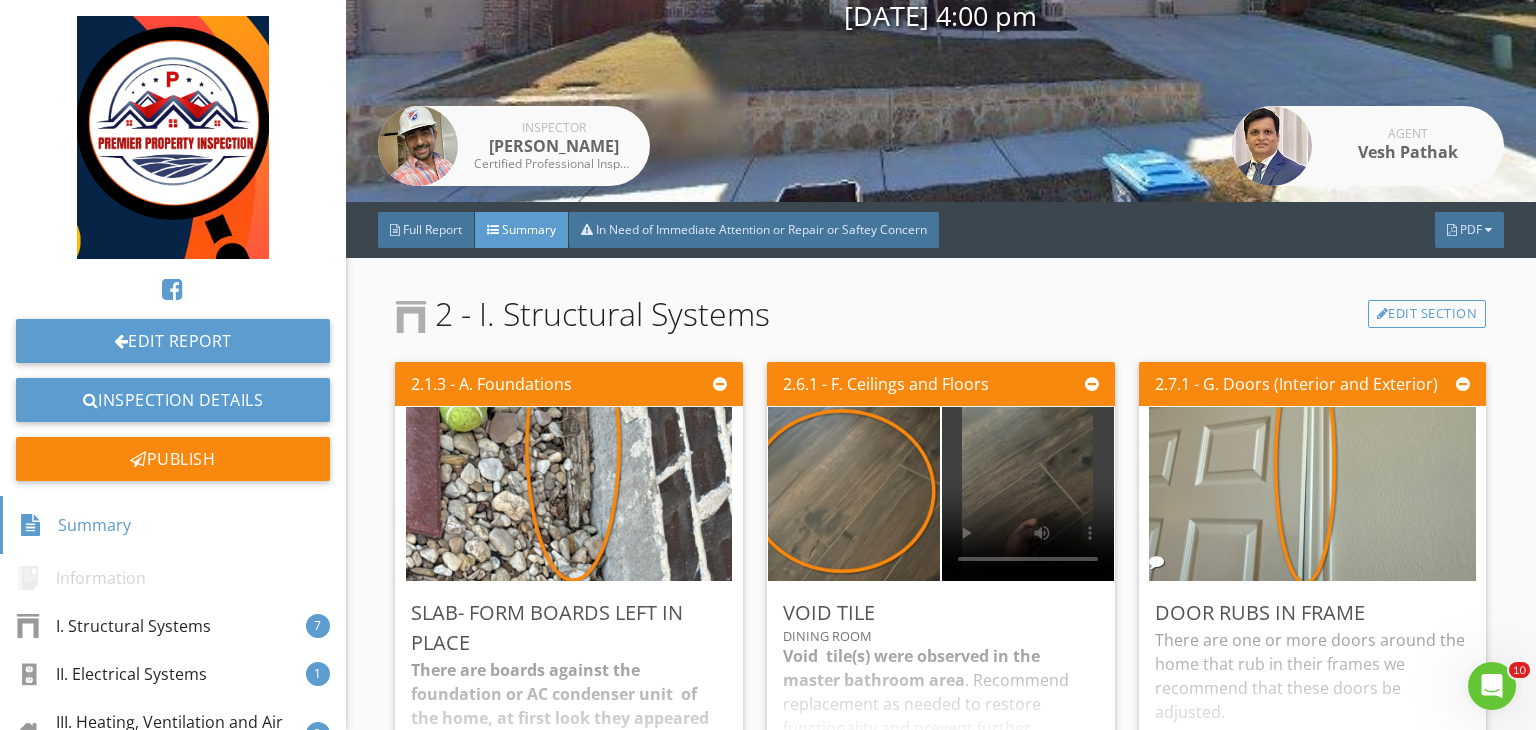 scroll, scrollTop: 276, scrollLeft: 0, axis: vertical 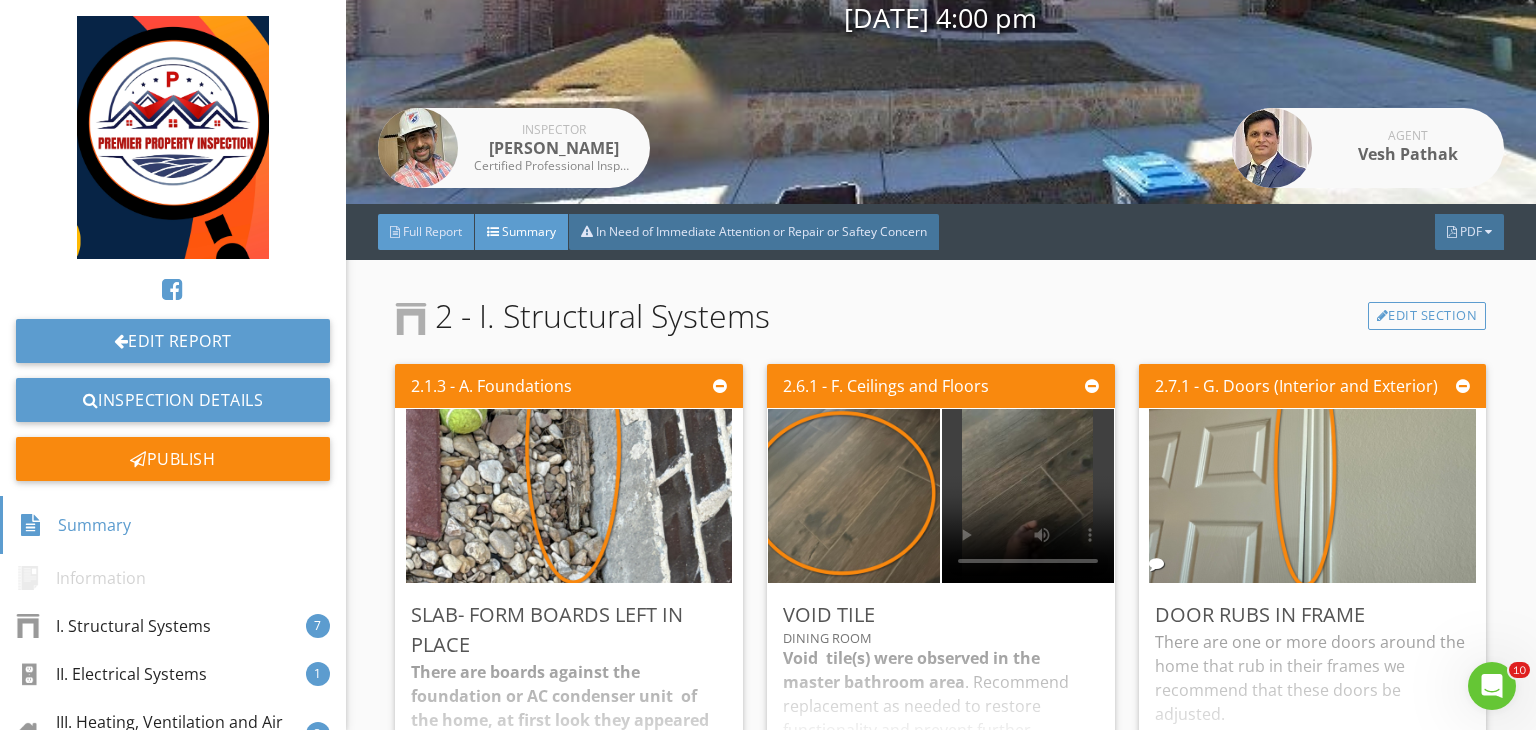 click on "Full Report" at bounding box center [426, 232] 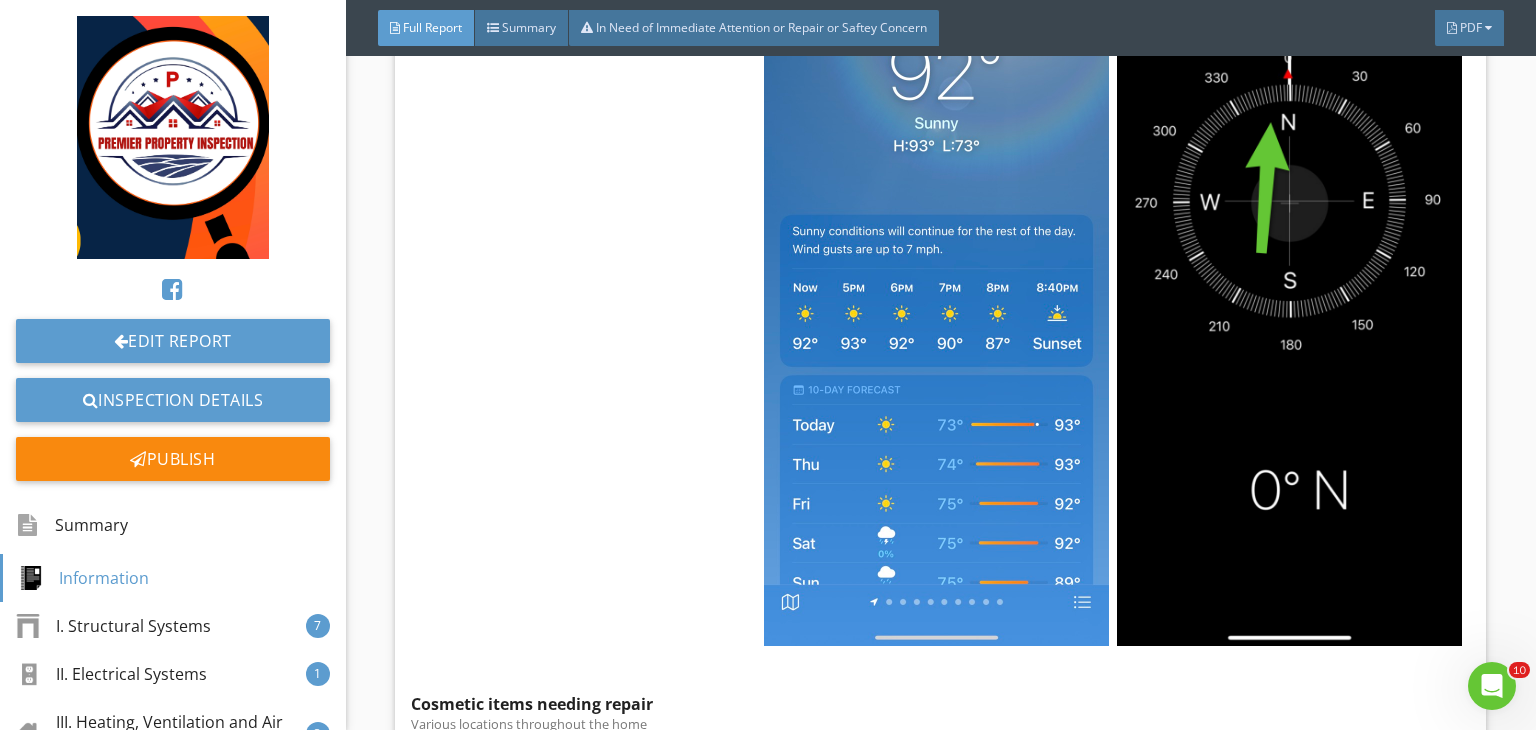 scroll, scrollTop: 1240, scrollLeft: 0, axis: vertical 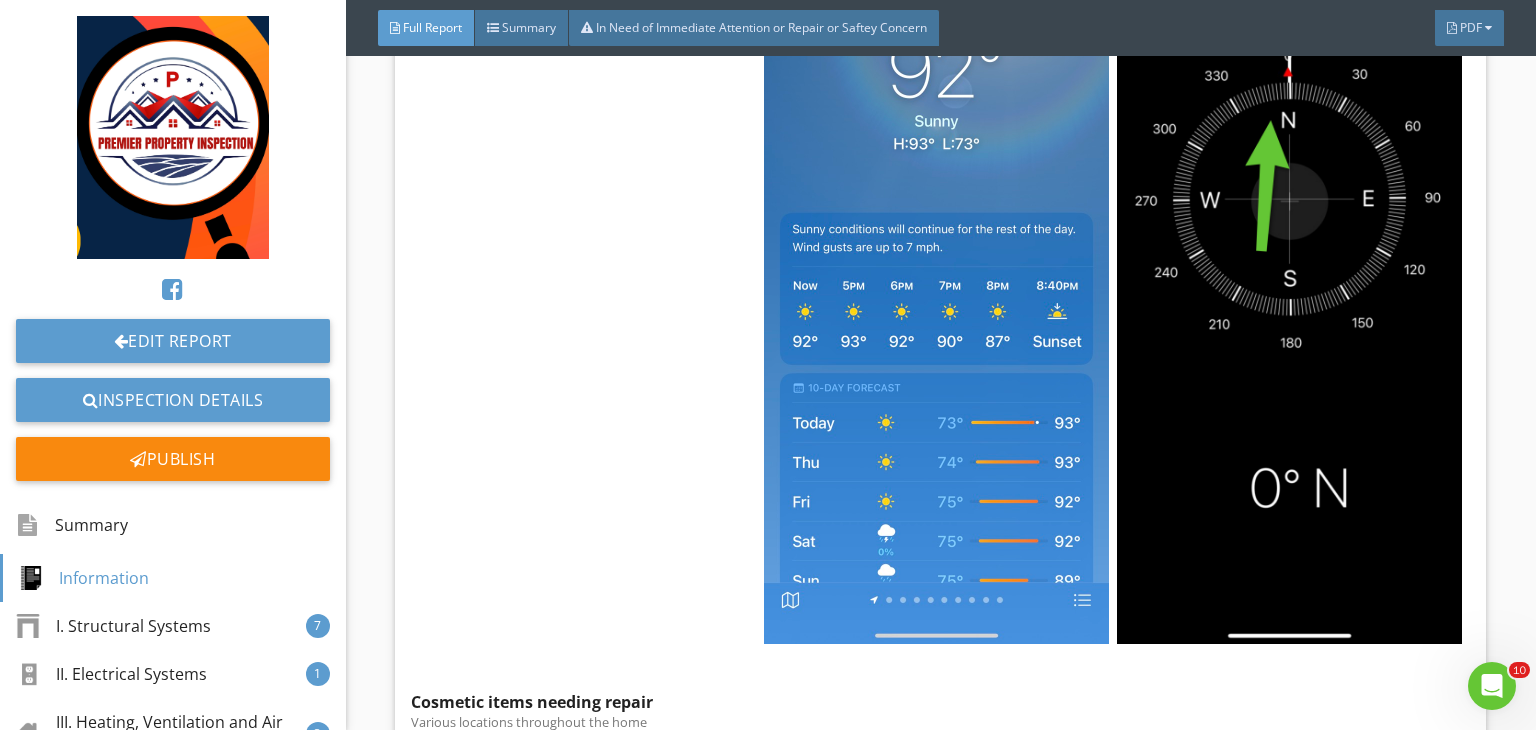 click on "Information" at bounding box center [795, 935] 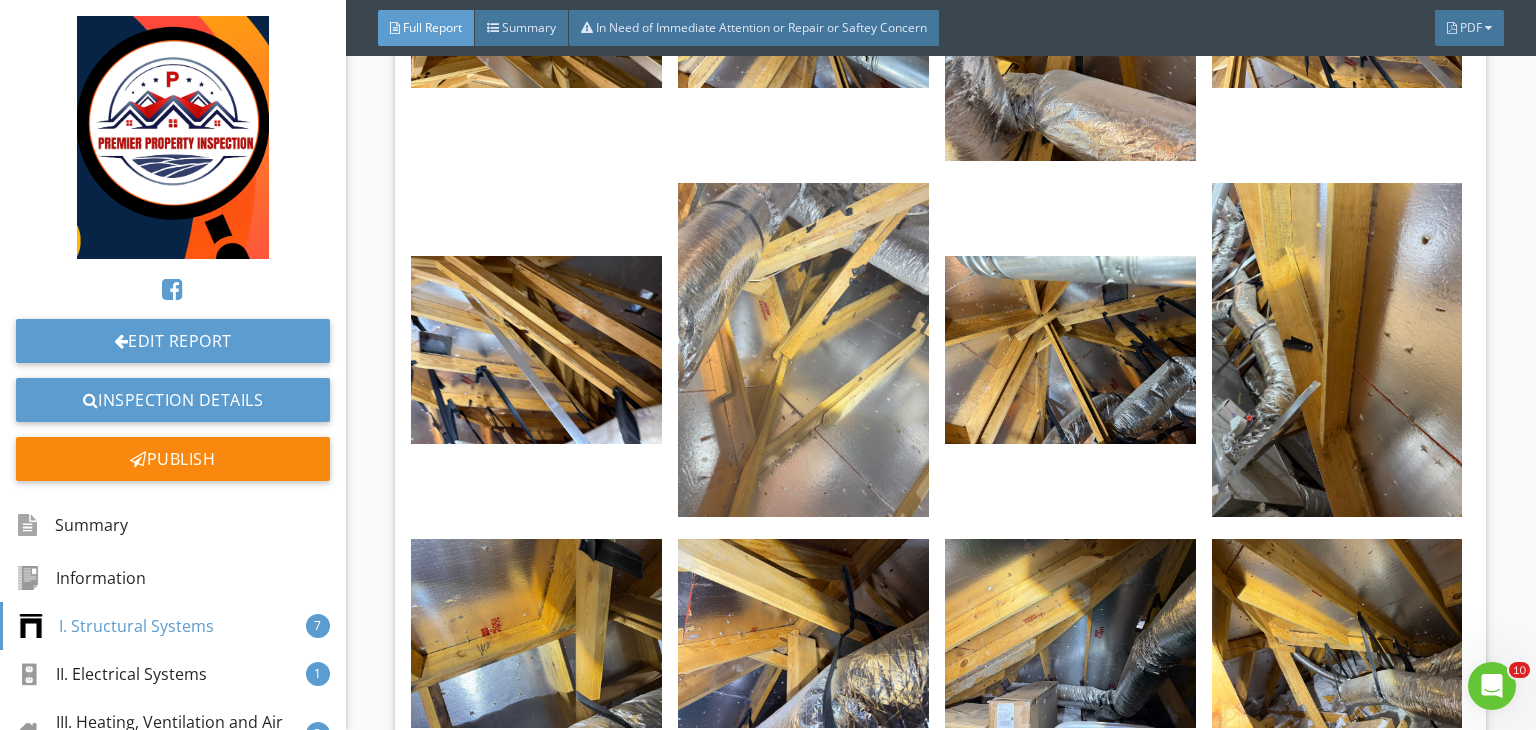 scroll, scrollTop: 16544, scrollLeft: 0, axis: vertical 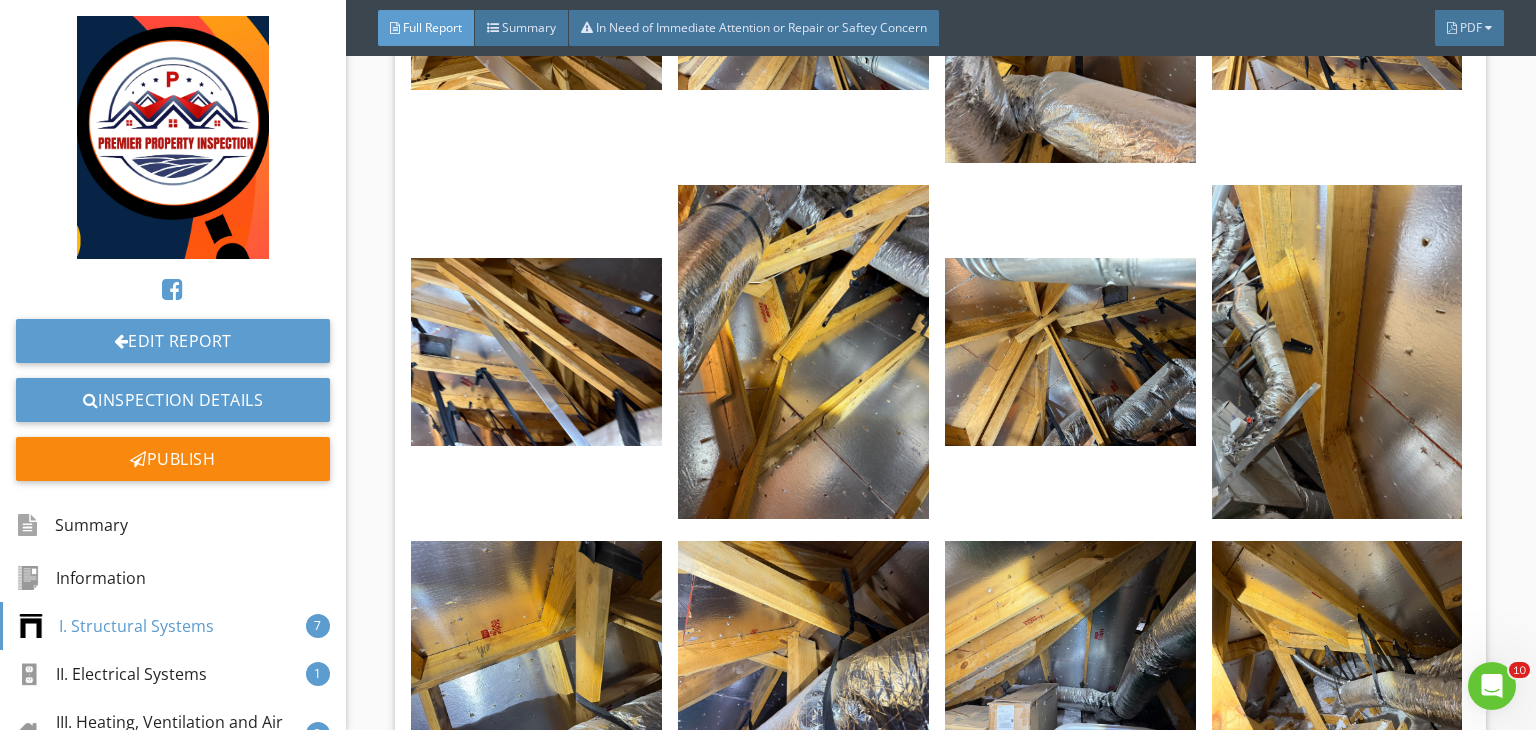 click on "Full Report     Summary     In Need of Immediate Attention or Repair or Saftey Concern     PDF" at bounding box center (941, 28) 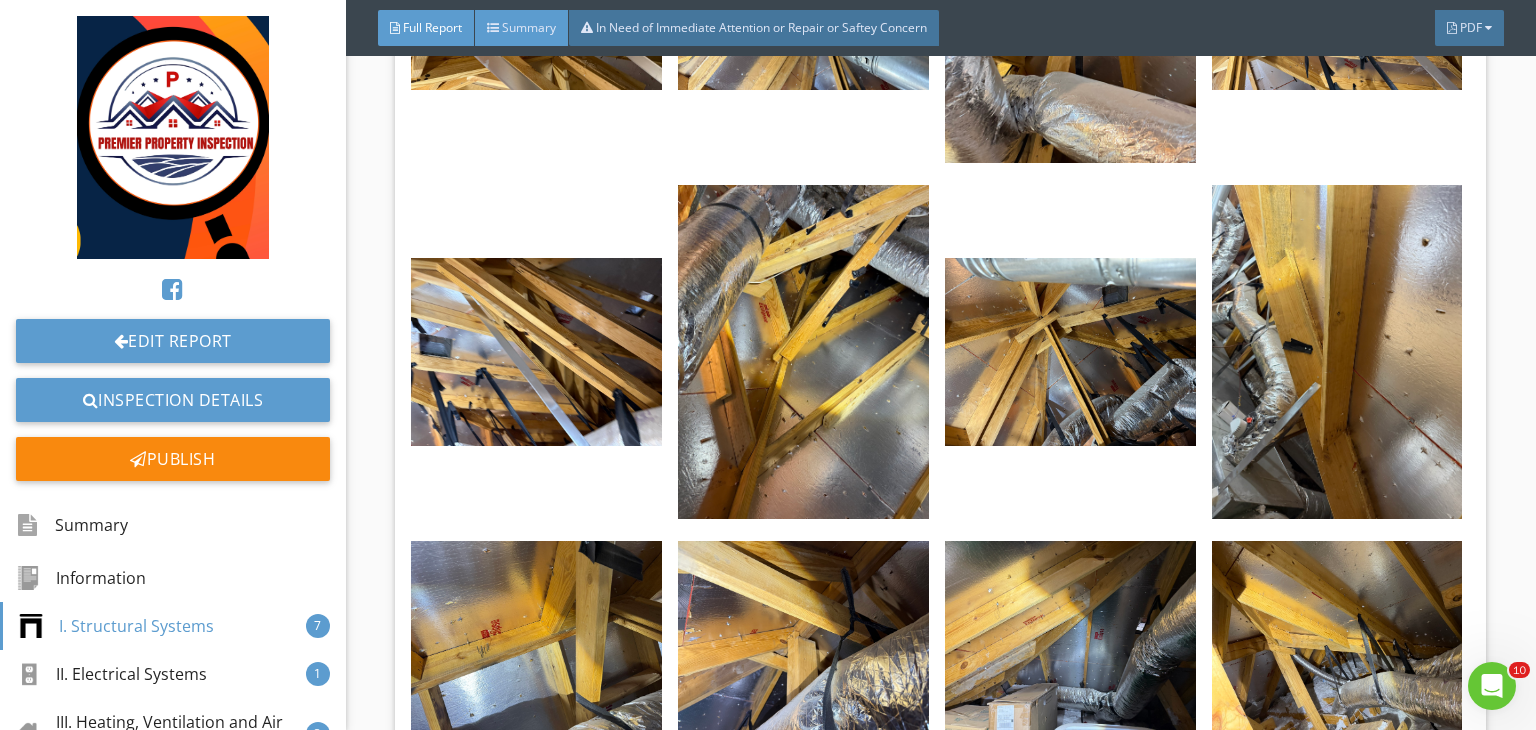 click on "Summary" at bounding box center [529, 27] 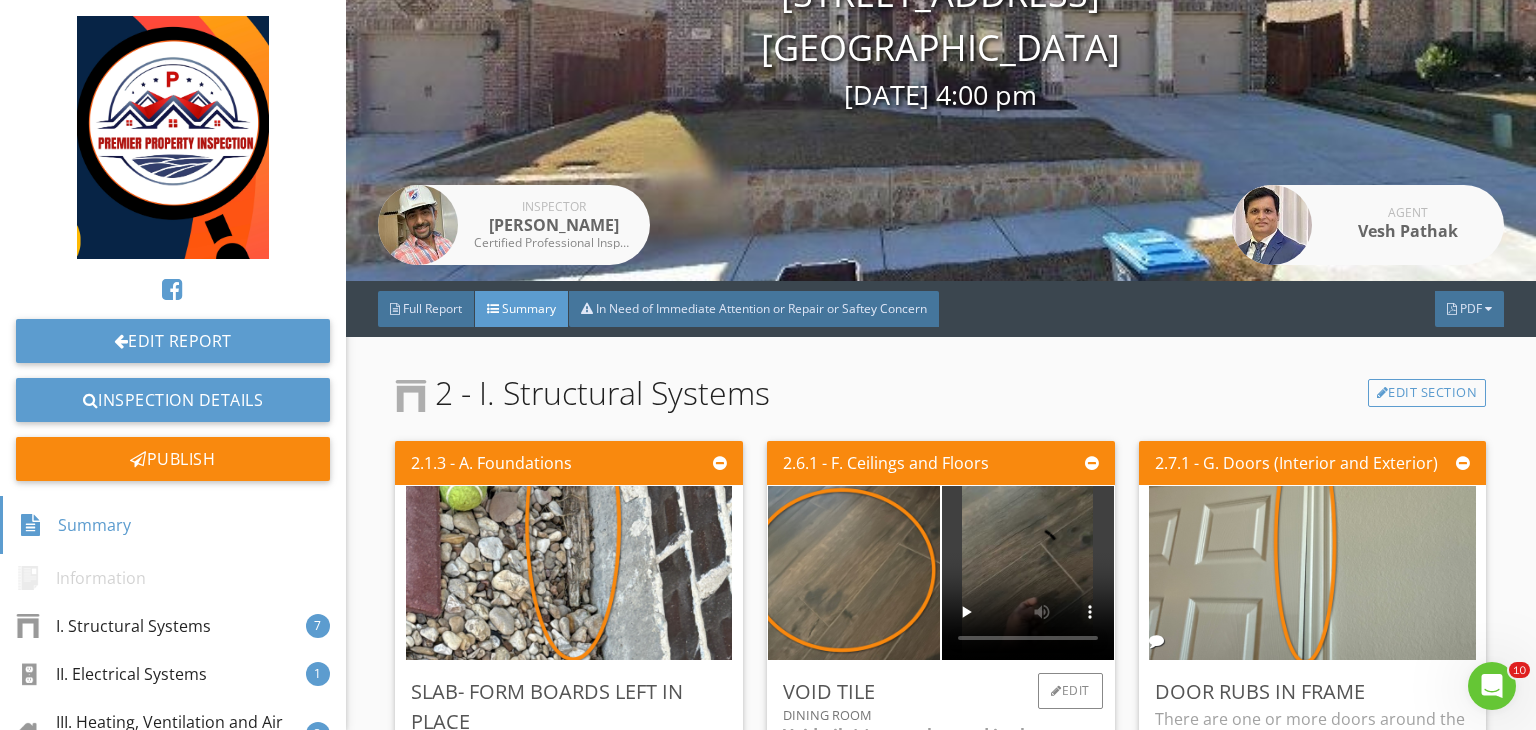 scroll, scrollTop: 0, scrollLeft: 0, axis: both 